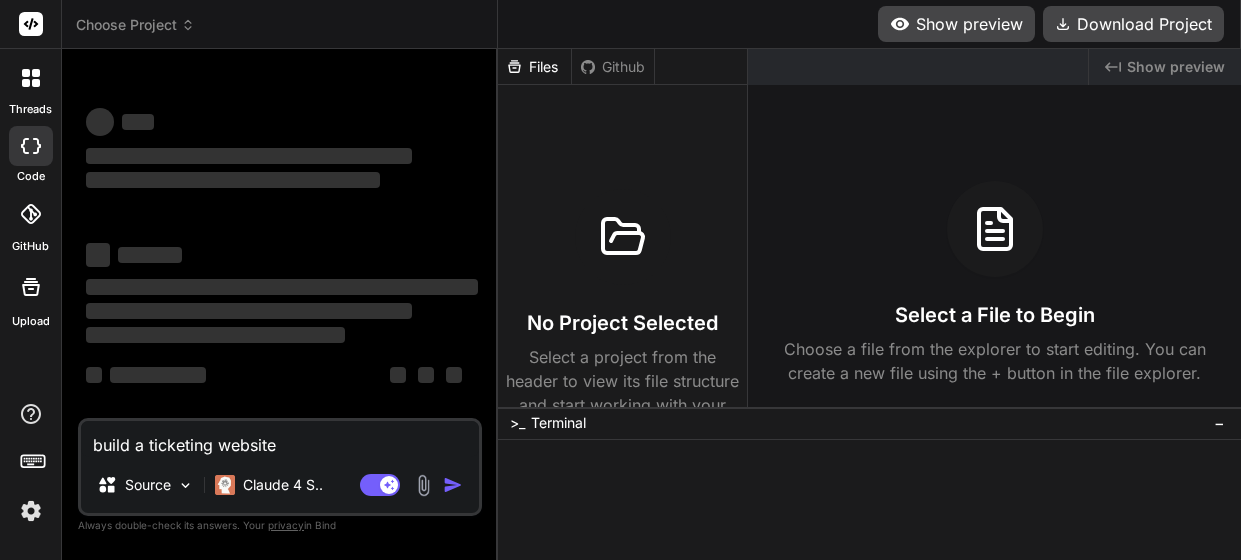scroll, scrollTop: 0, scrollLeft: 0, axis: both 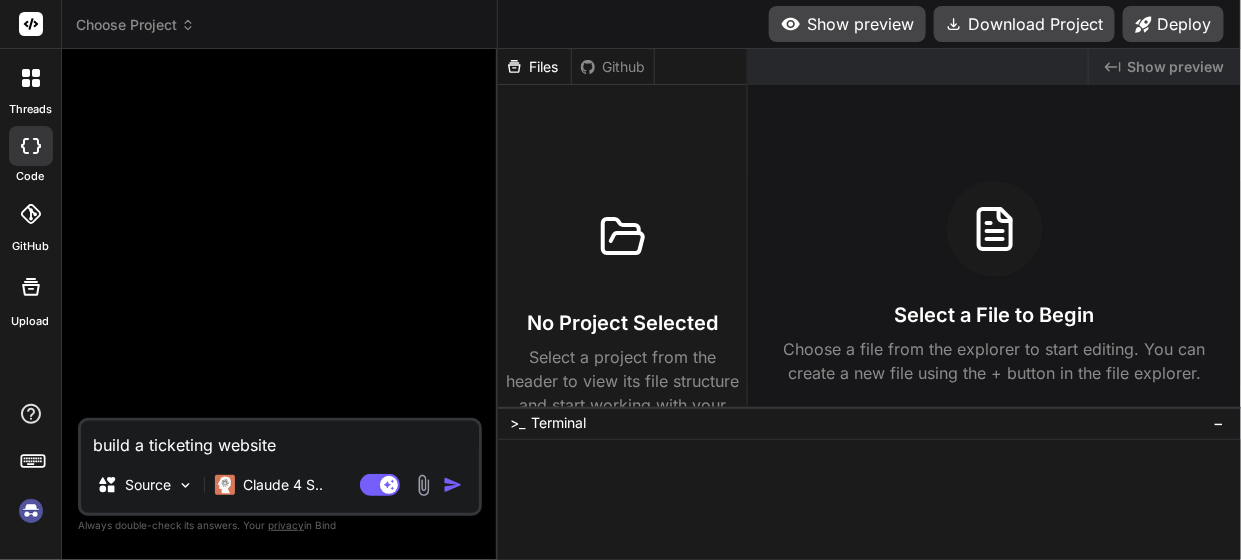 type on "x" 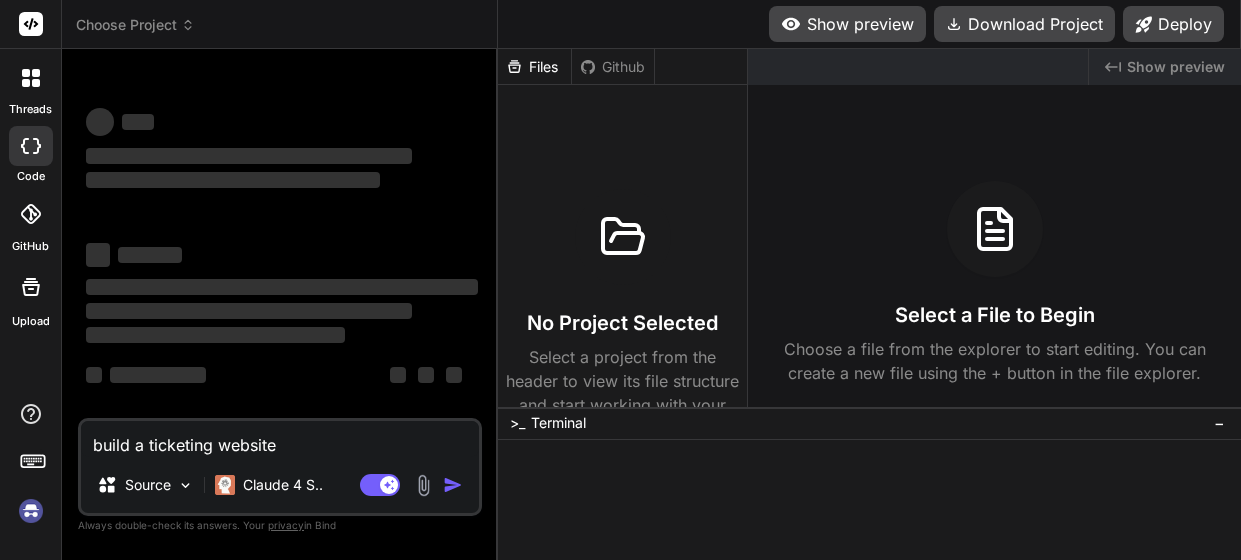 scroll, scrollTop: 0, scrollLeft: 0, axis: both 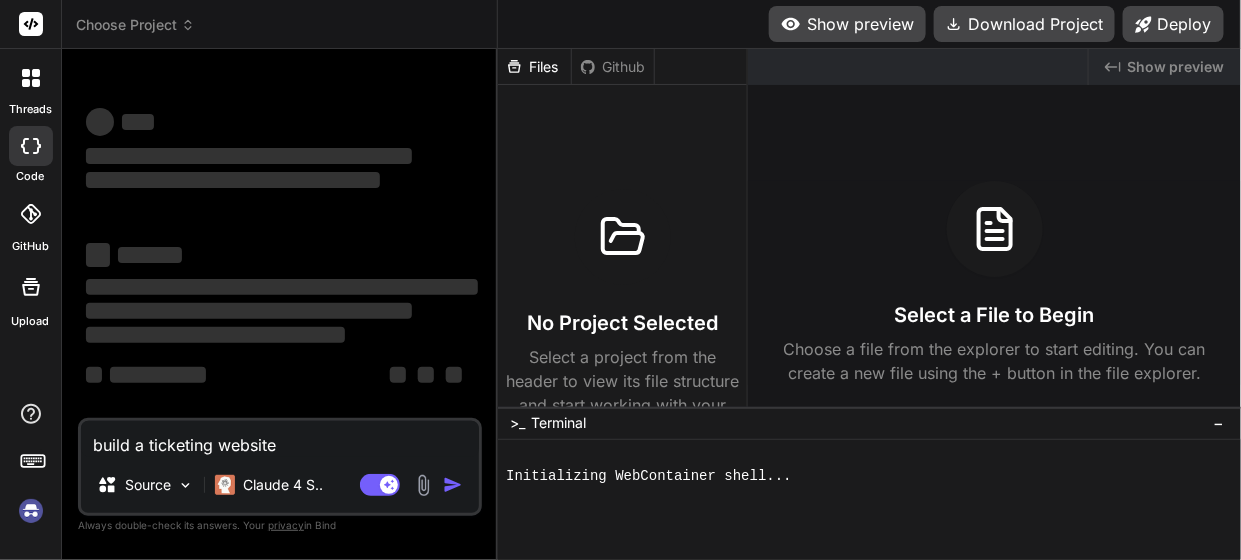 type on "x" 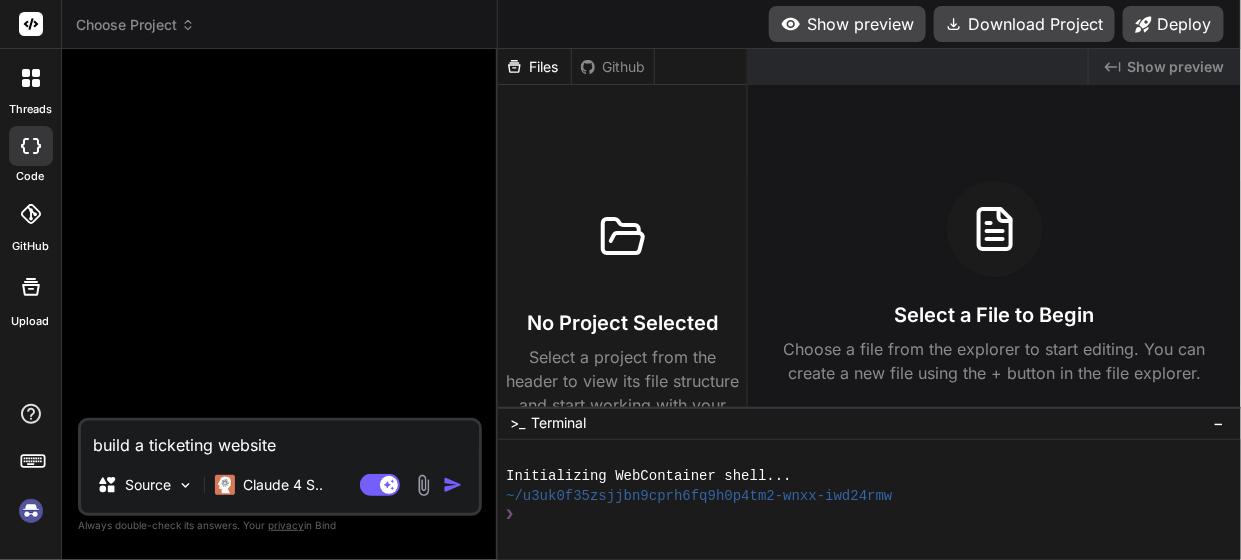 click 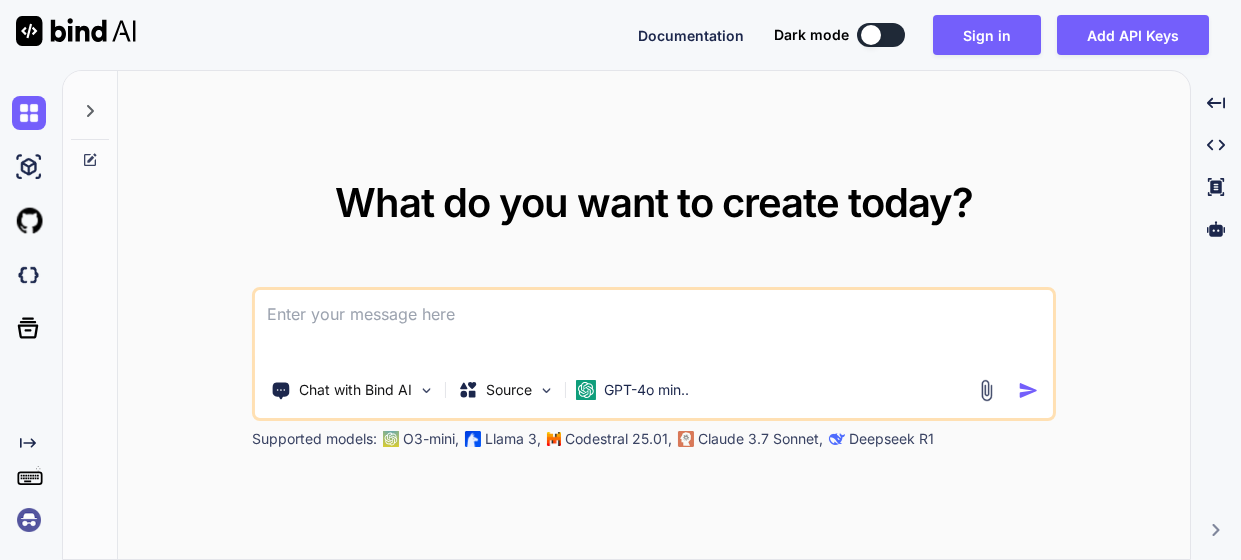 scroll, scrollTop: 0, scrollLeft: 0, axis: both 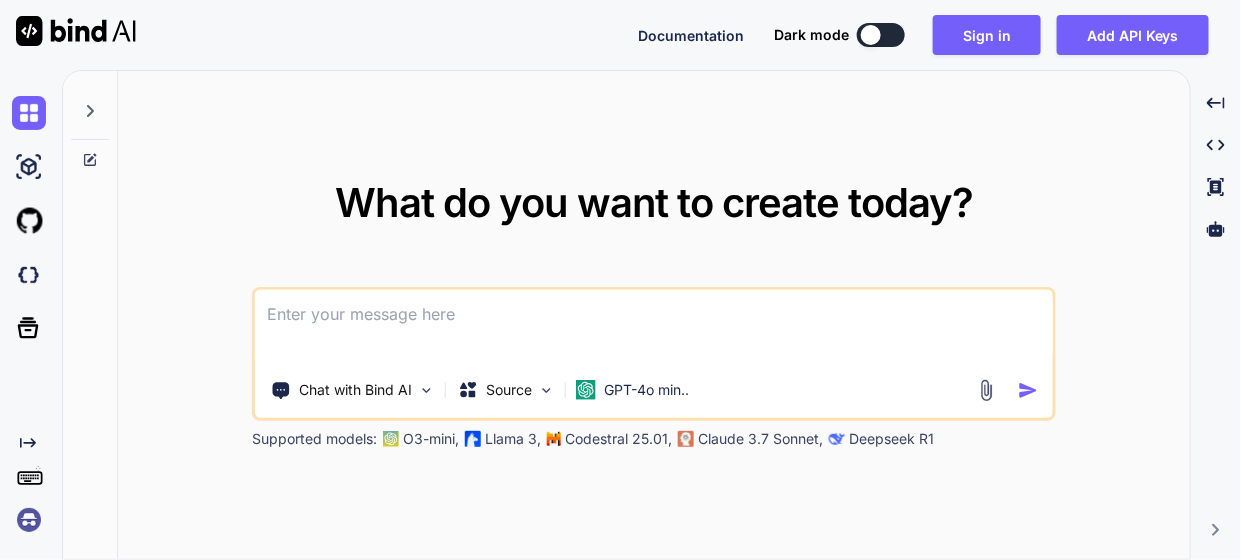 type on "x" 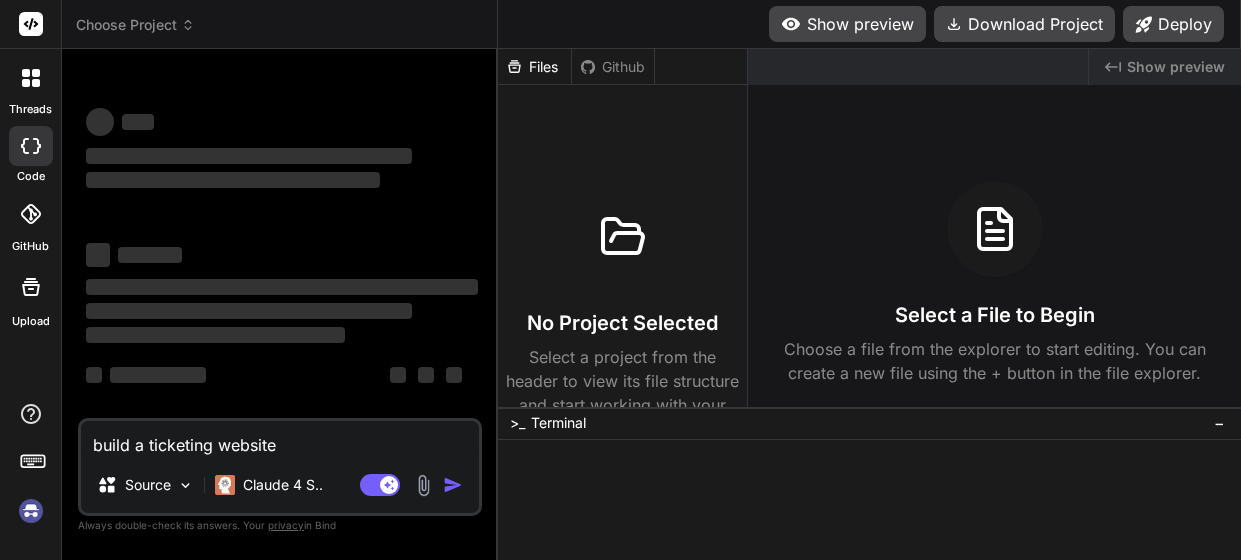 scroll, scrollTop: 0, scrollLeft: 0, axis: both 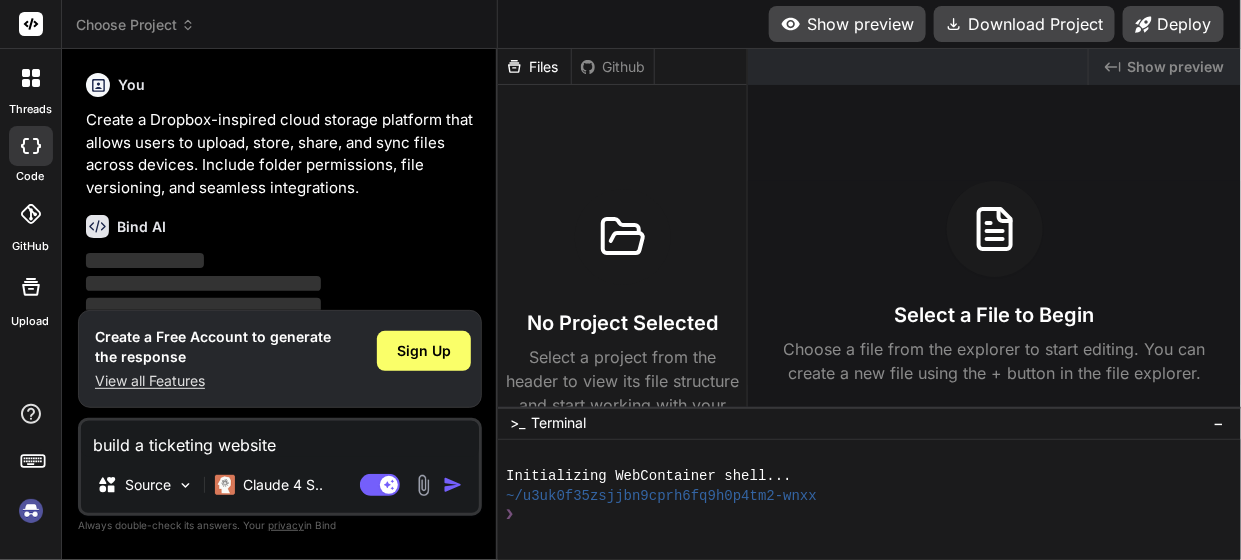 click on "Create a Free Account to generate   the response   View all Features Sign Up" at bounding box center (280, 359) 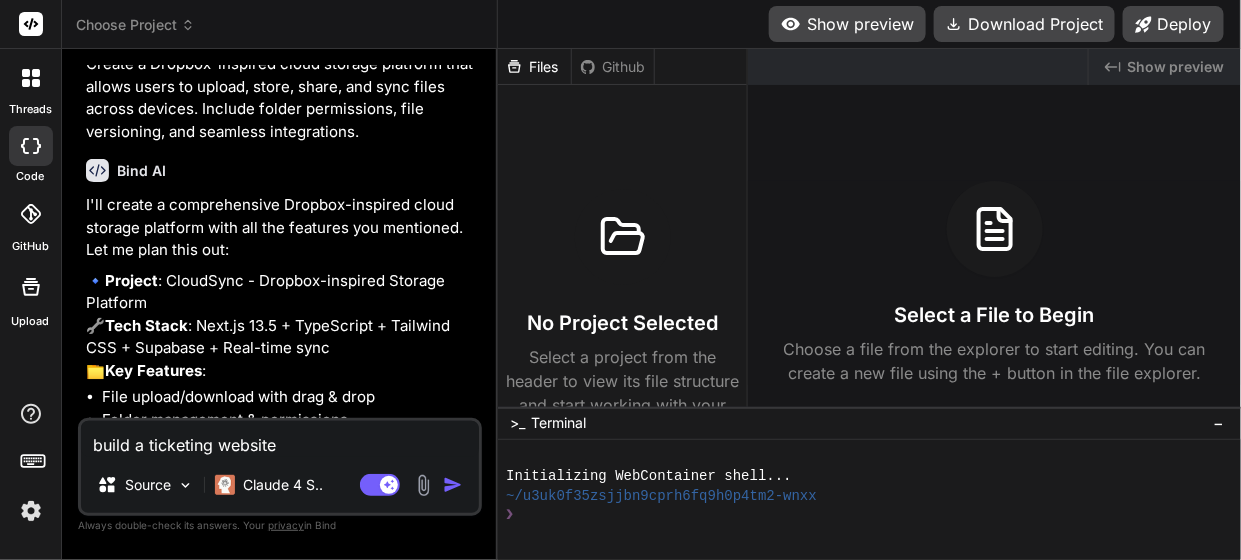 scroll, scrollTop: 0, scrollLeft: 0, axis: both 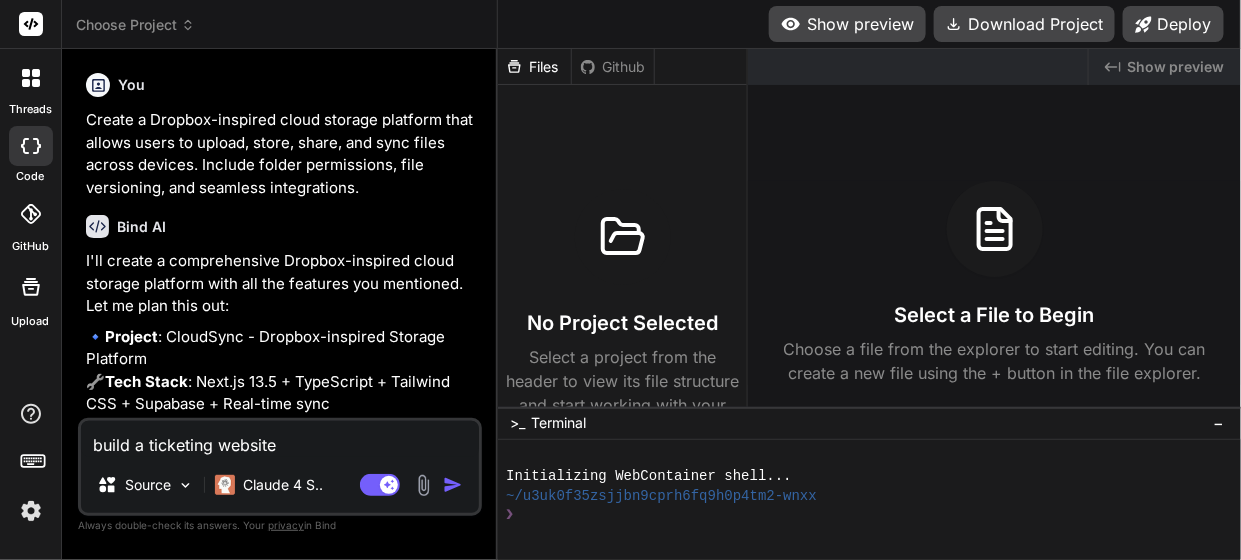 click on "Github" at bounding box center [613, 67] 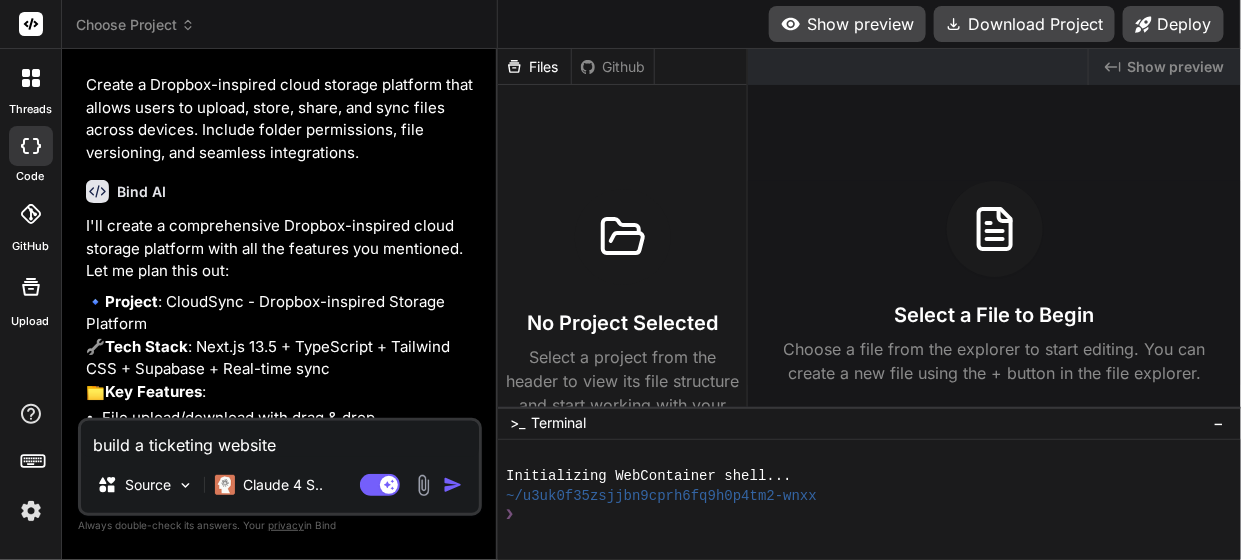 scroll, scrollTop: 33, scrollLeft: 0, axis: vertical 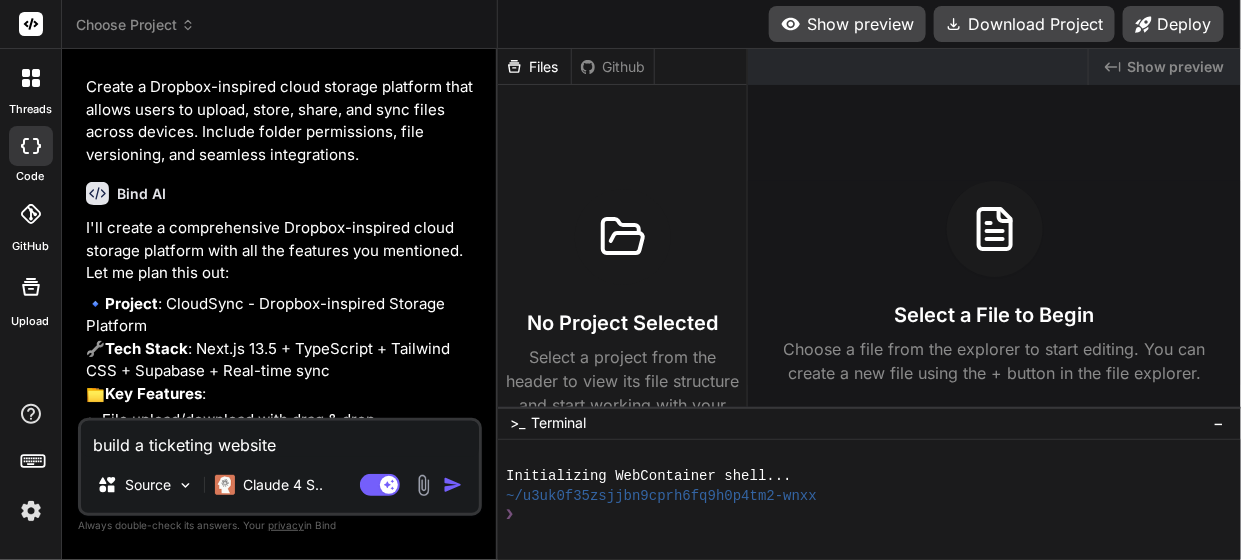 click on "Show preview" at bounding box center [847, 24] 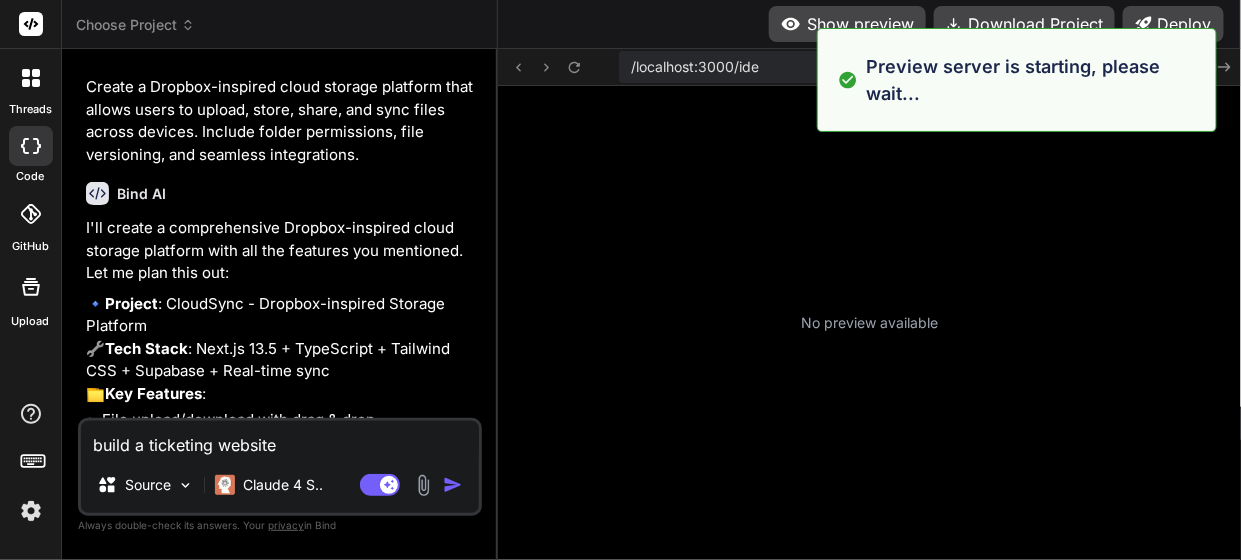 scroll, scrollTop: 116, scrollLeft: 0, axis: vertical 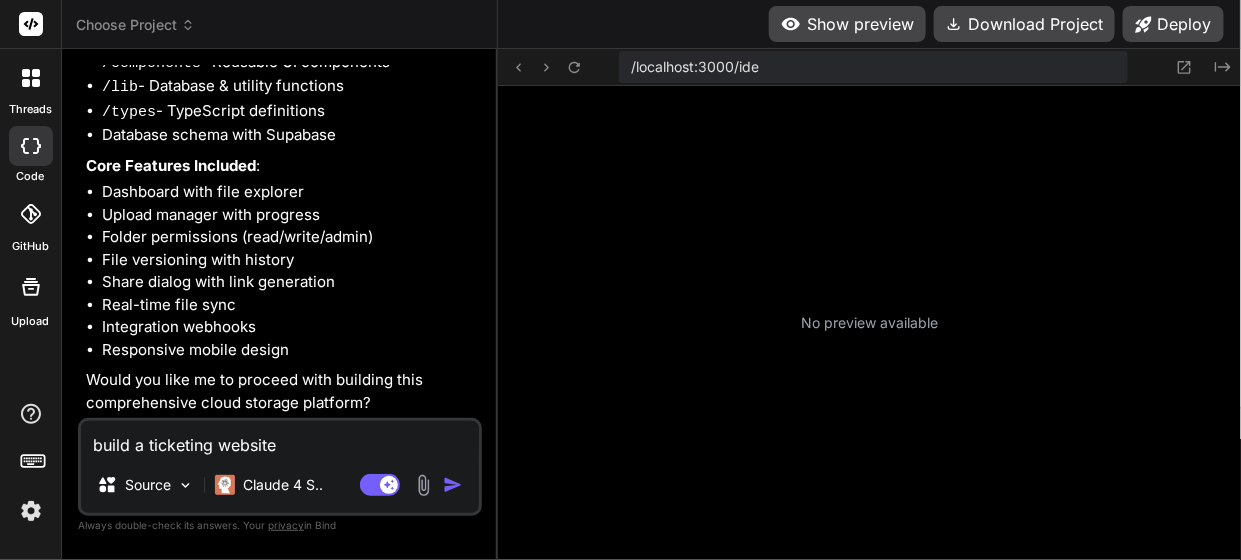 click on "build a ticketing website" at bounding box center (280, 439) 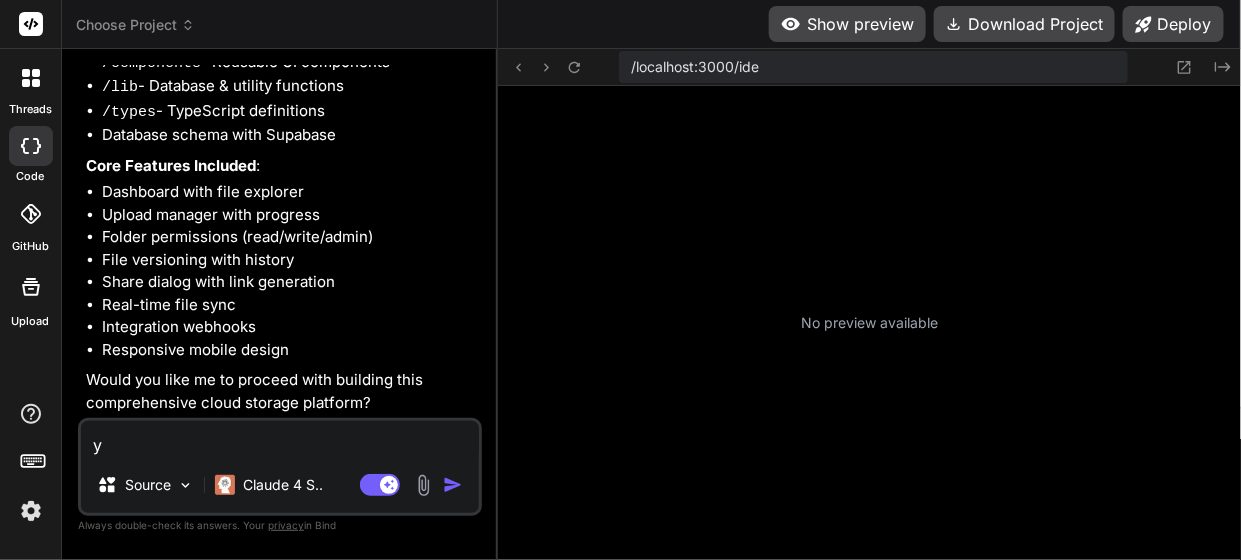 type on "ye" 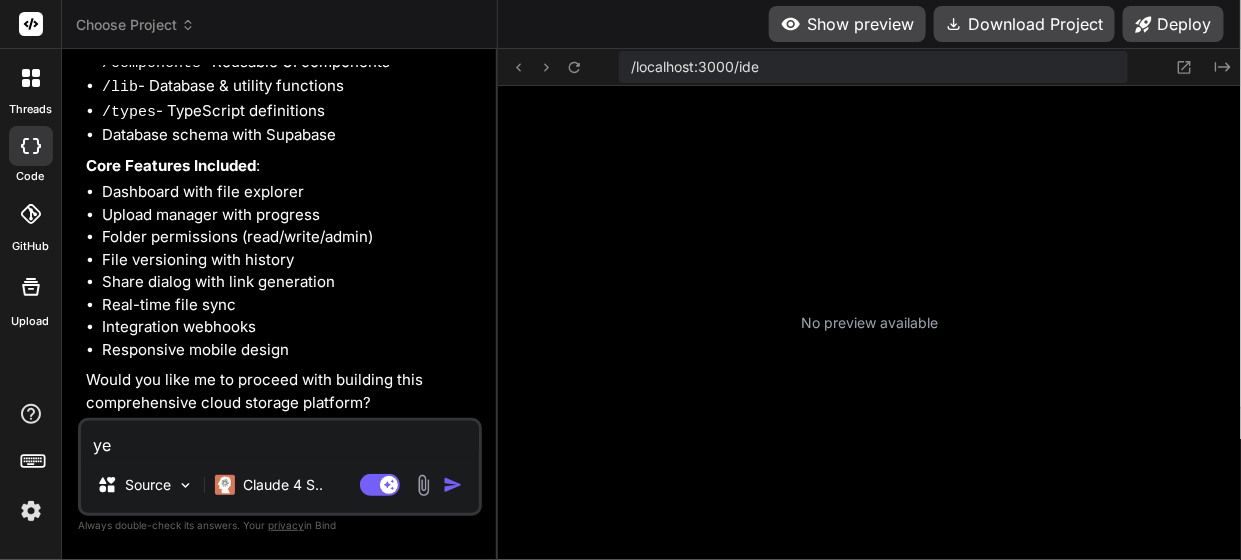 type on "yes" 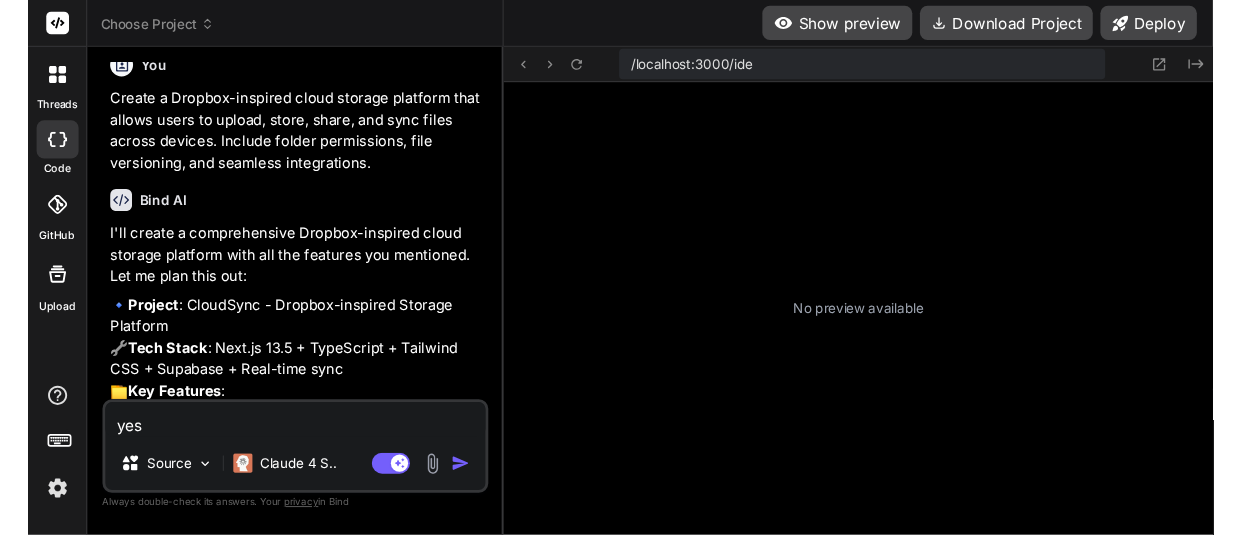 scroll, scrollTop: 0, scrollLeft: 0, axis: both 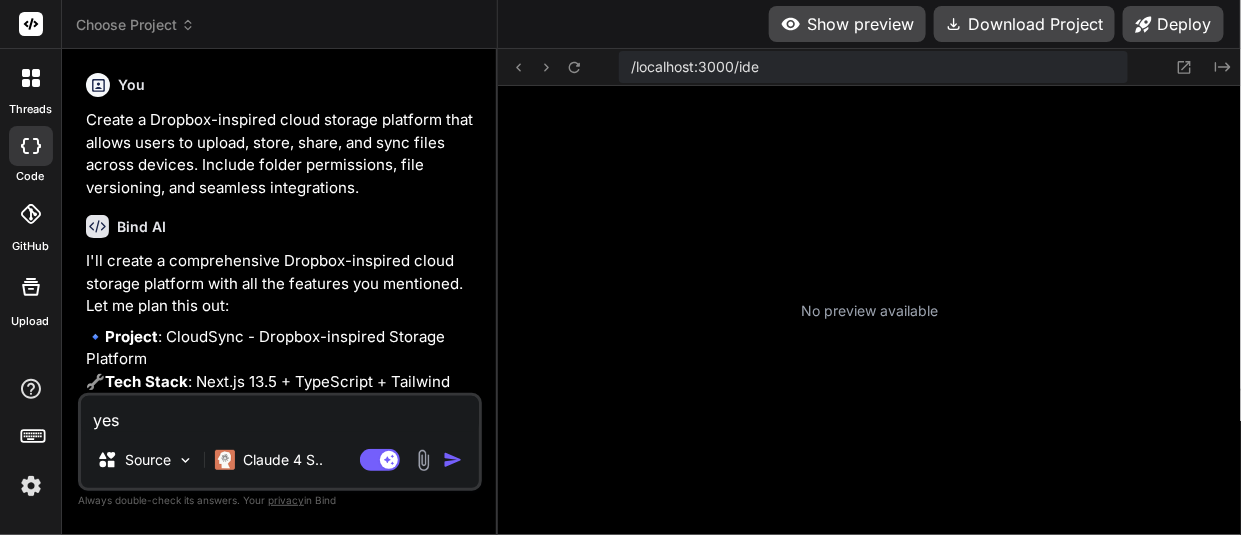 type on "x" 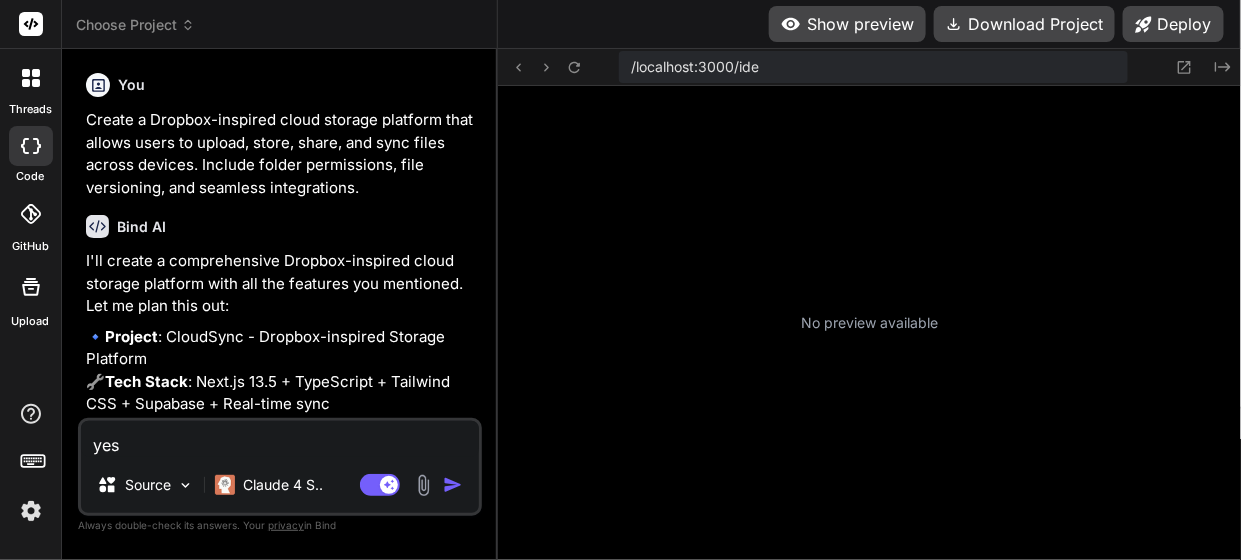 scroll, scrollTop: 117, scrollLeft: 0, axis: vertical 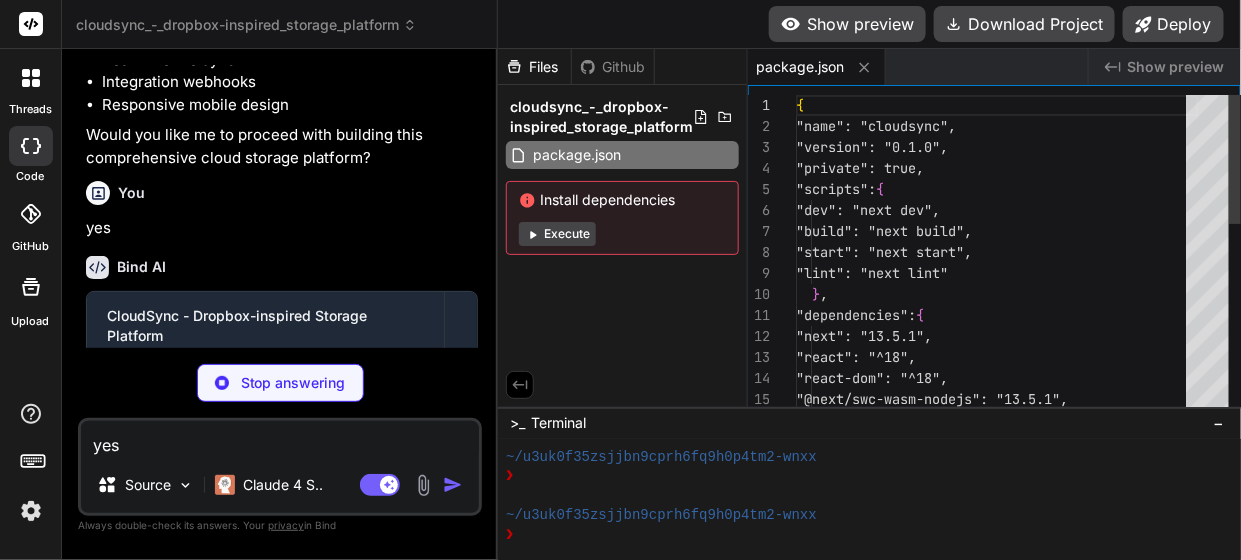 type on "x" 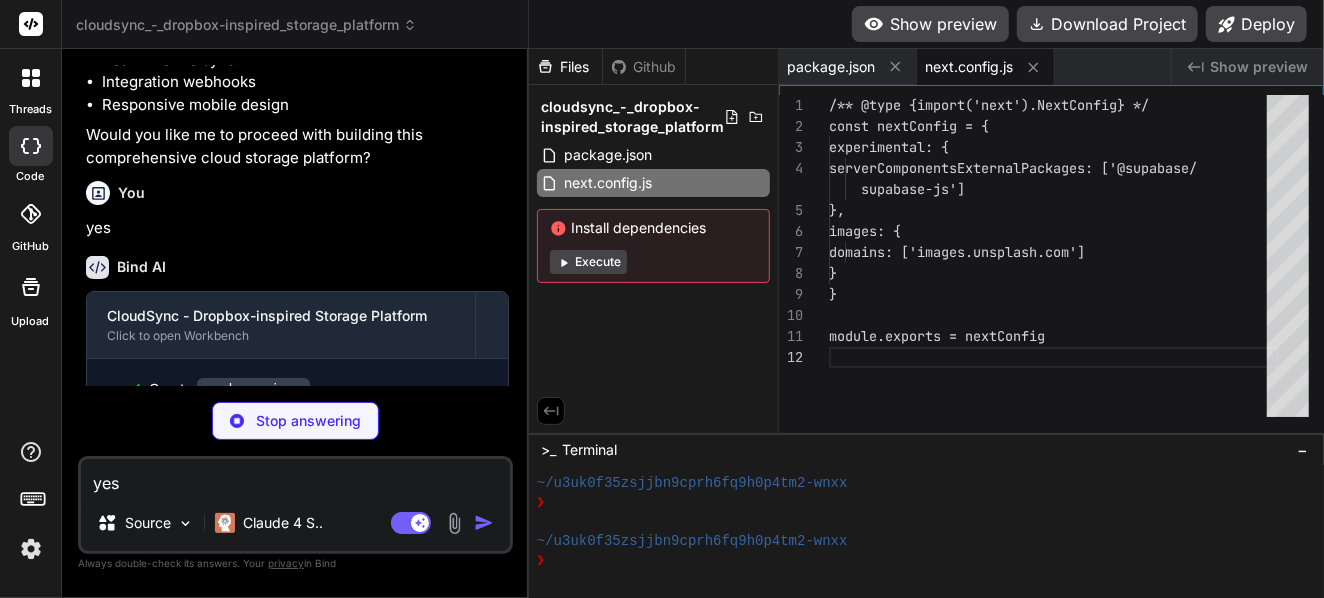 scroll, scrollTop: 853, scrollLeft: 0, axis: vertical 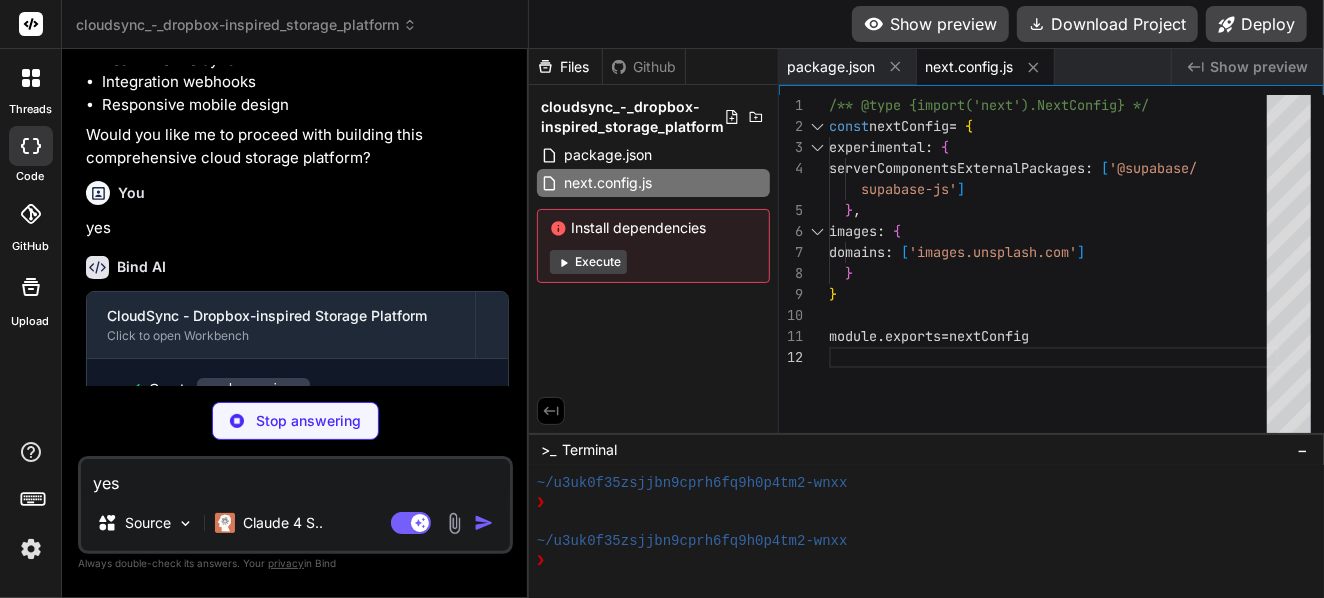 type on "x" 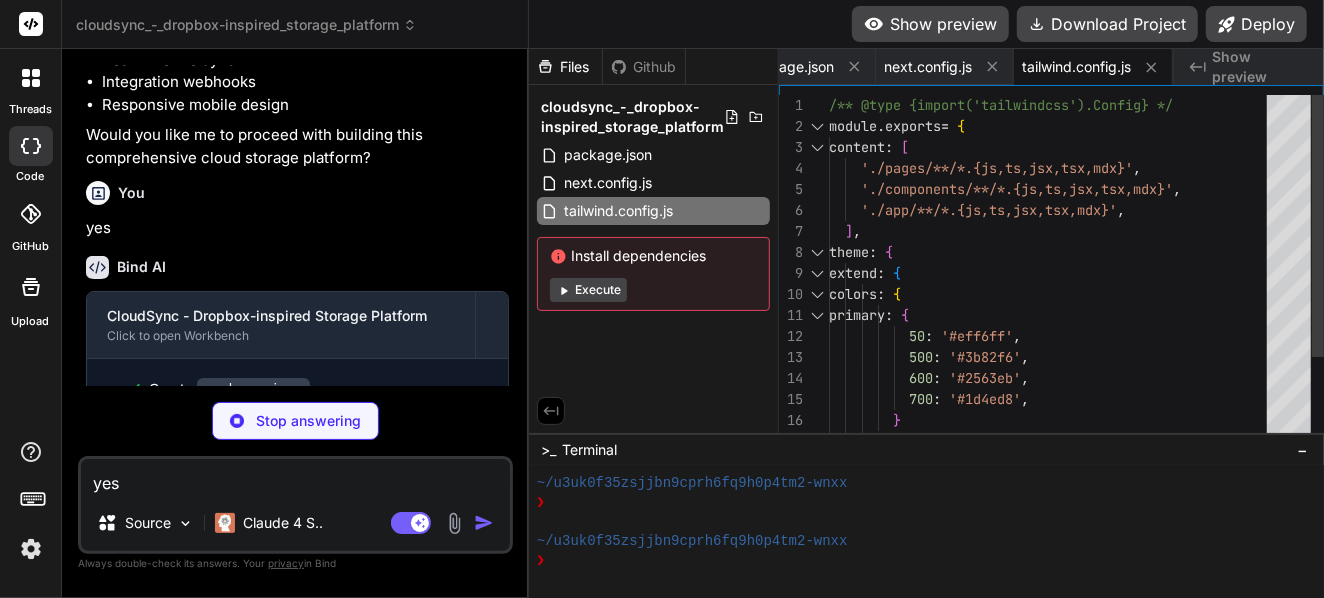 type on "x" 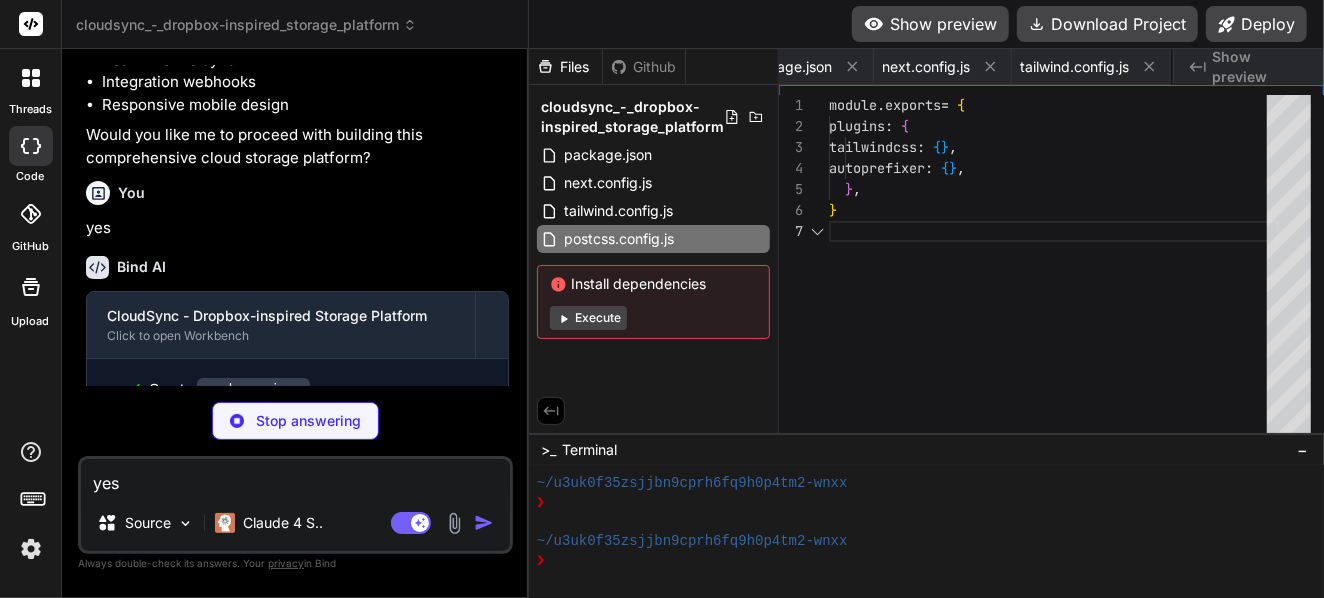 scroll, scrollTop: 0, scrollLeft: 205, axis: horizontal 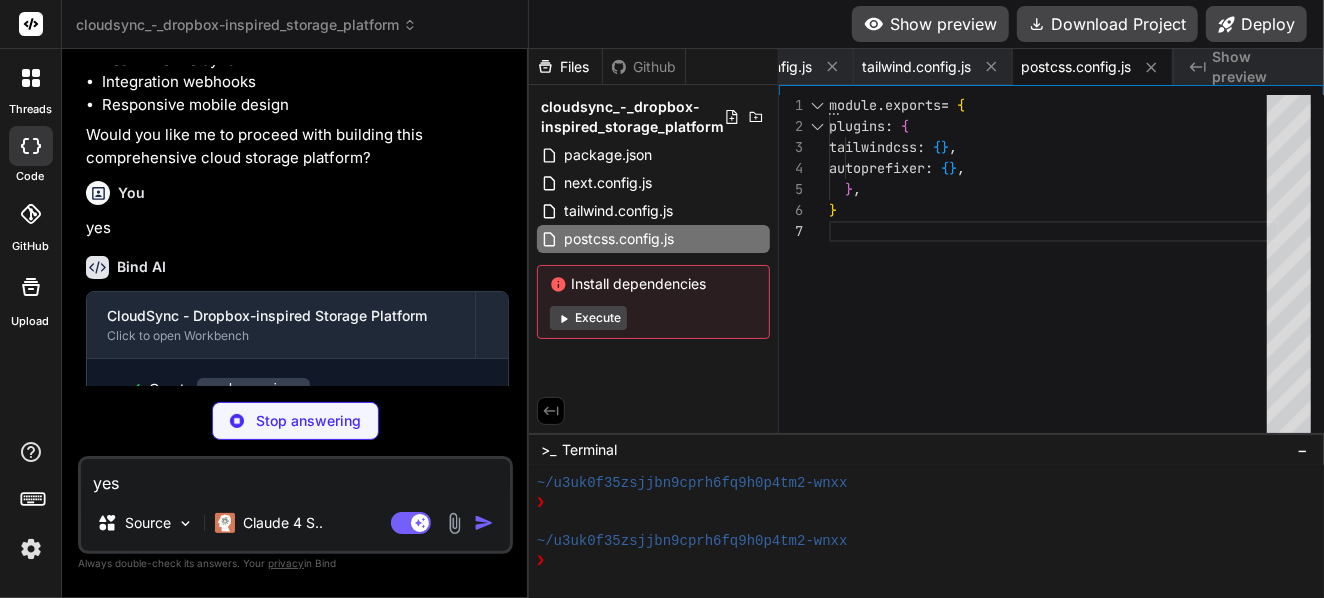 type on "x" 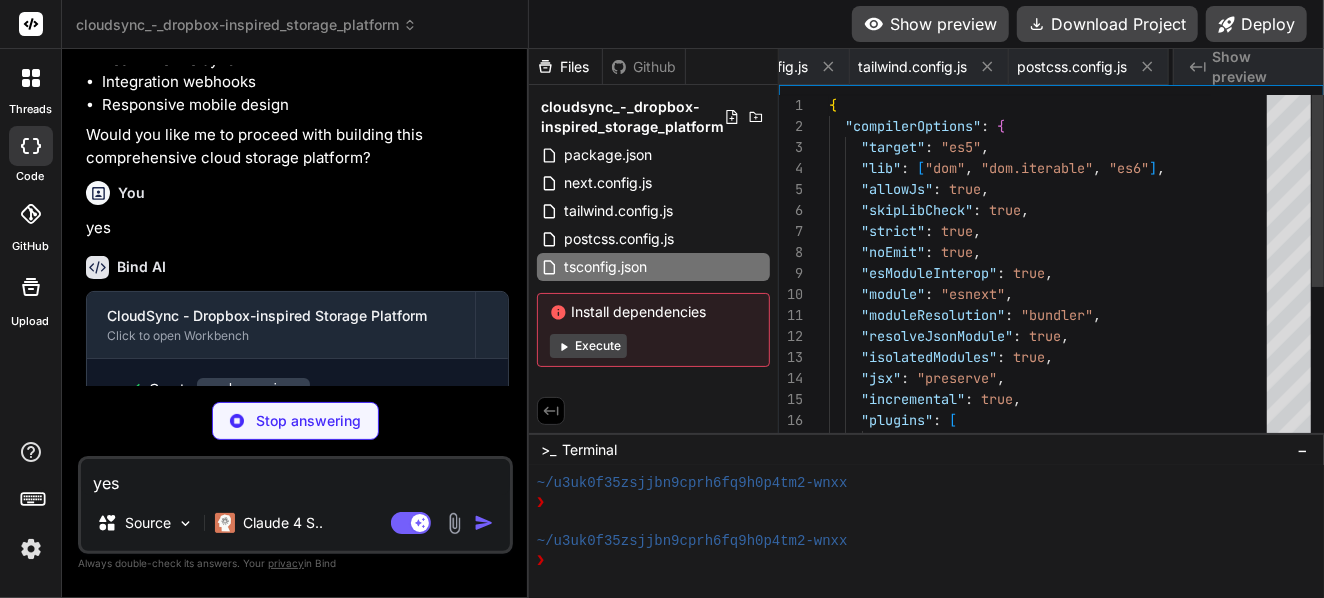 scroll, scrollTop: 0, scrollLeft: 340, axis: horizontal 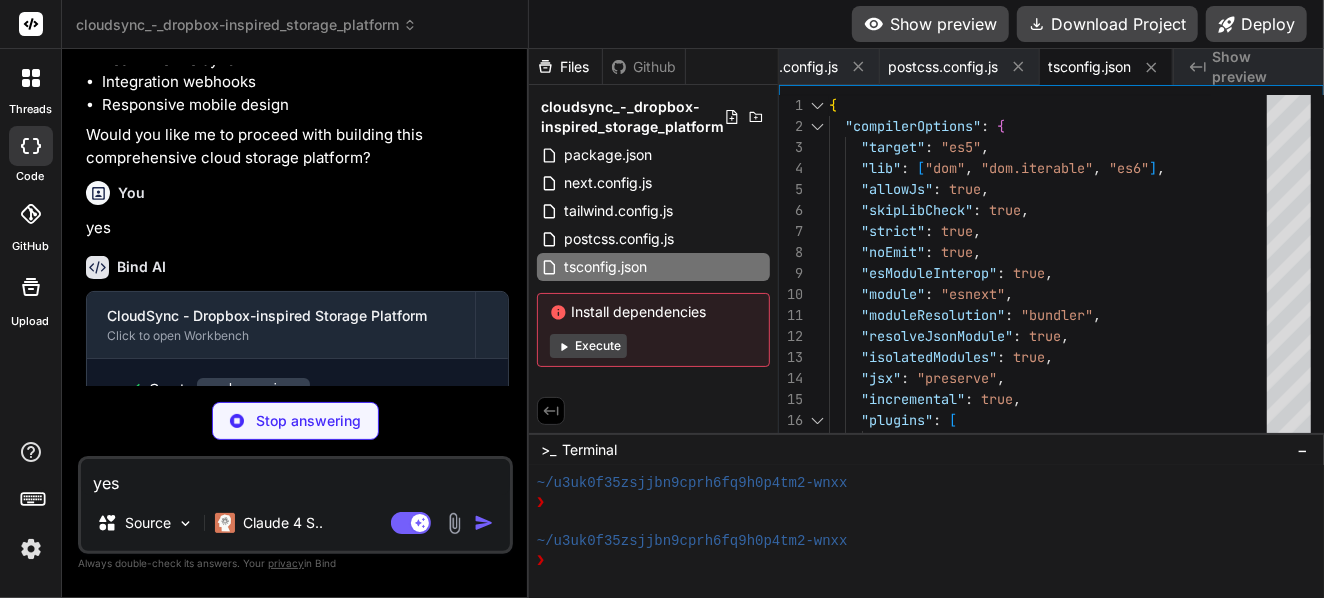 type on "x" 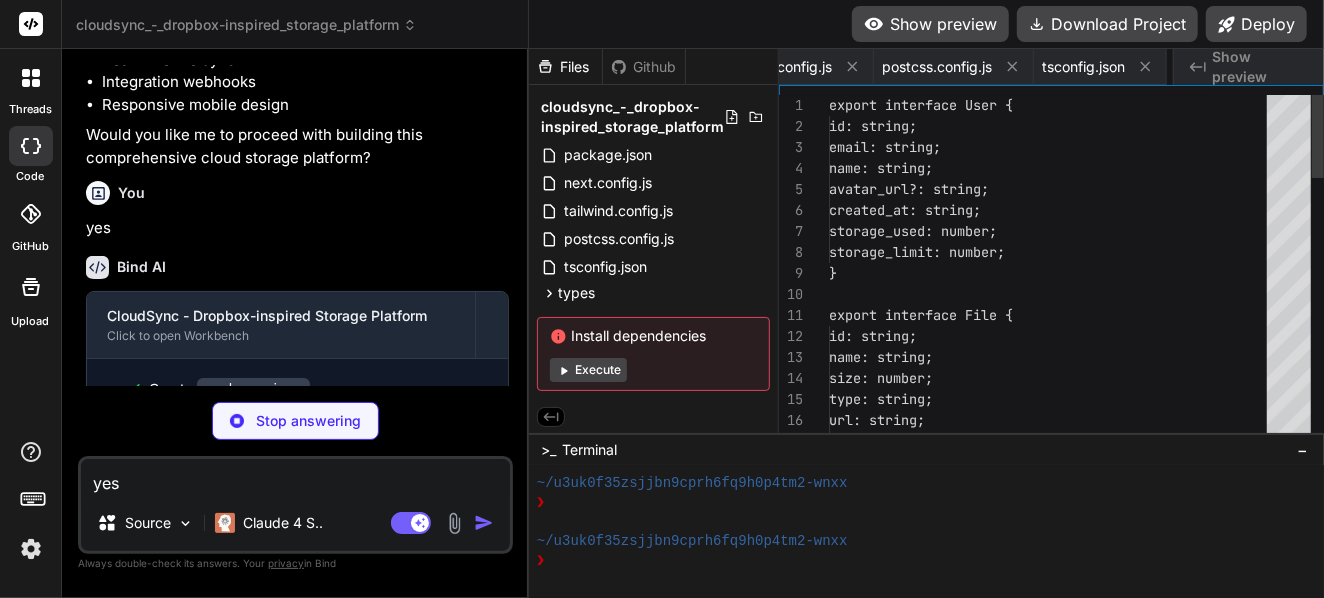 scroll, scrollTop: 0, scrollLeft: 460, axis: horizontal 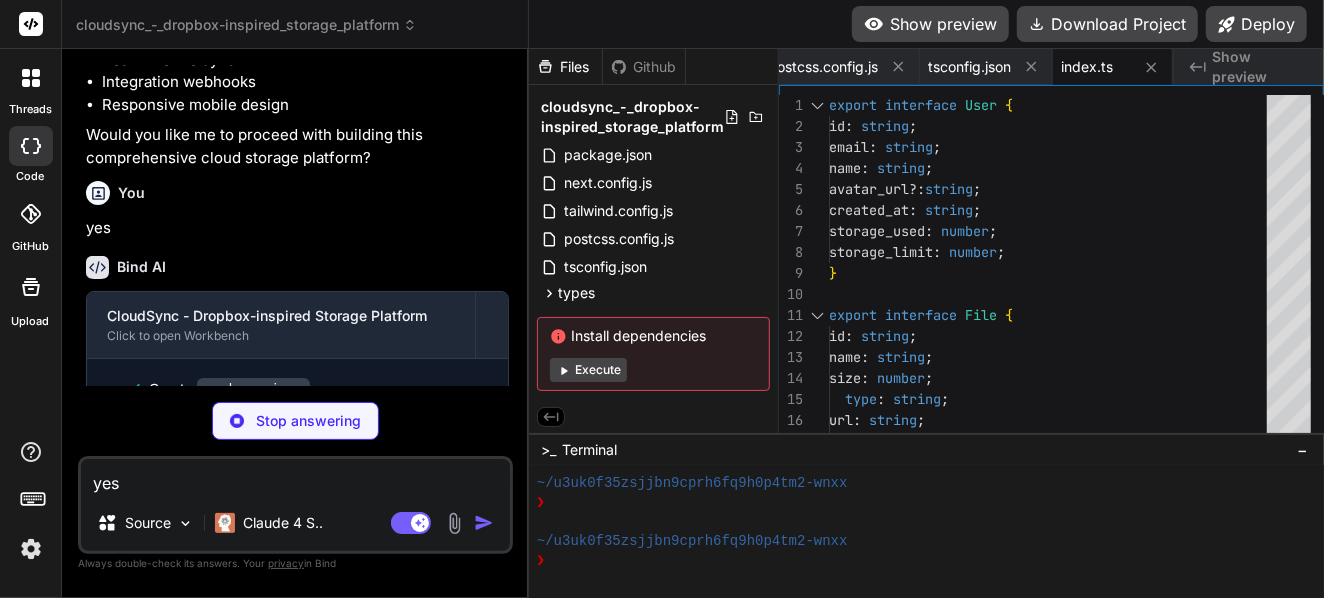 type on "x" 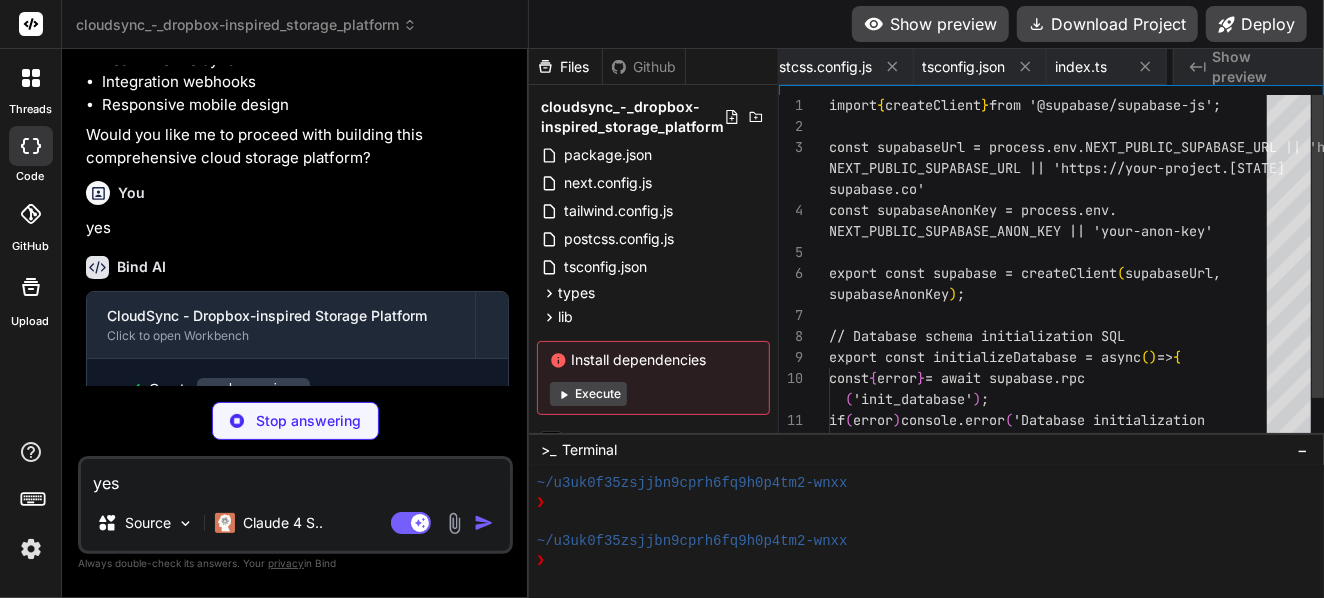 scroll, scrollTop: 0, scrollLeft: 590, axis: horizontal 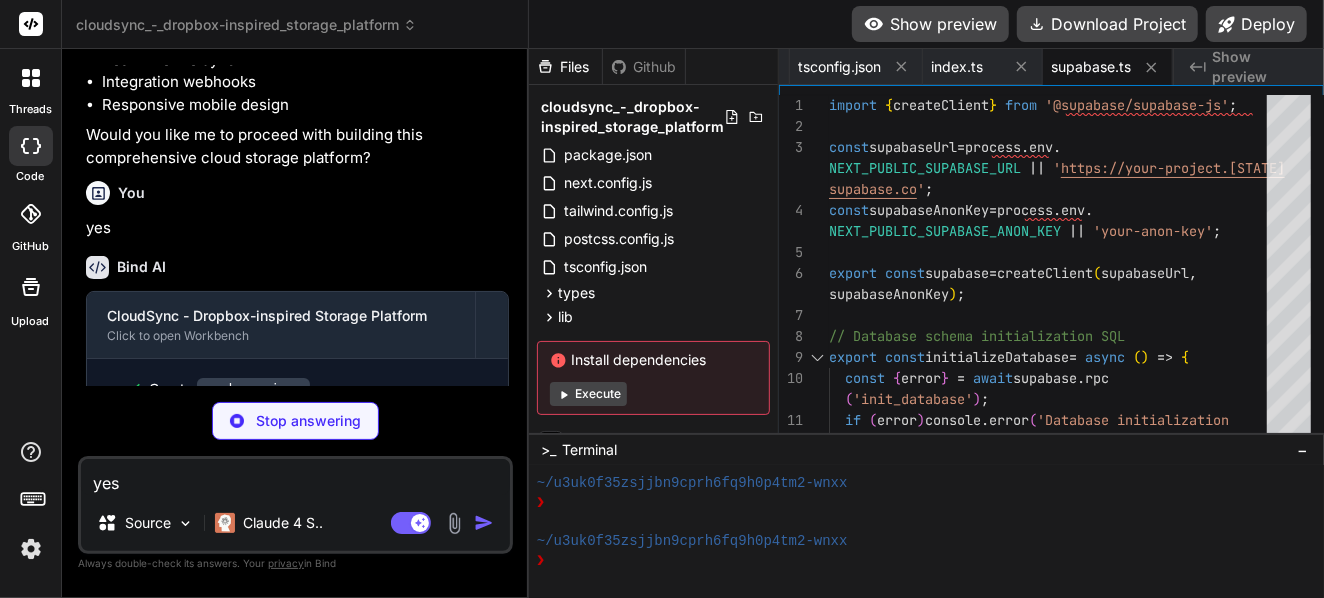 type on "x" 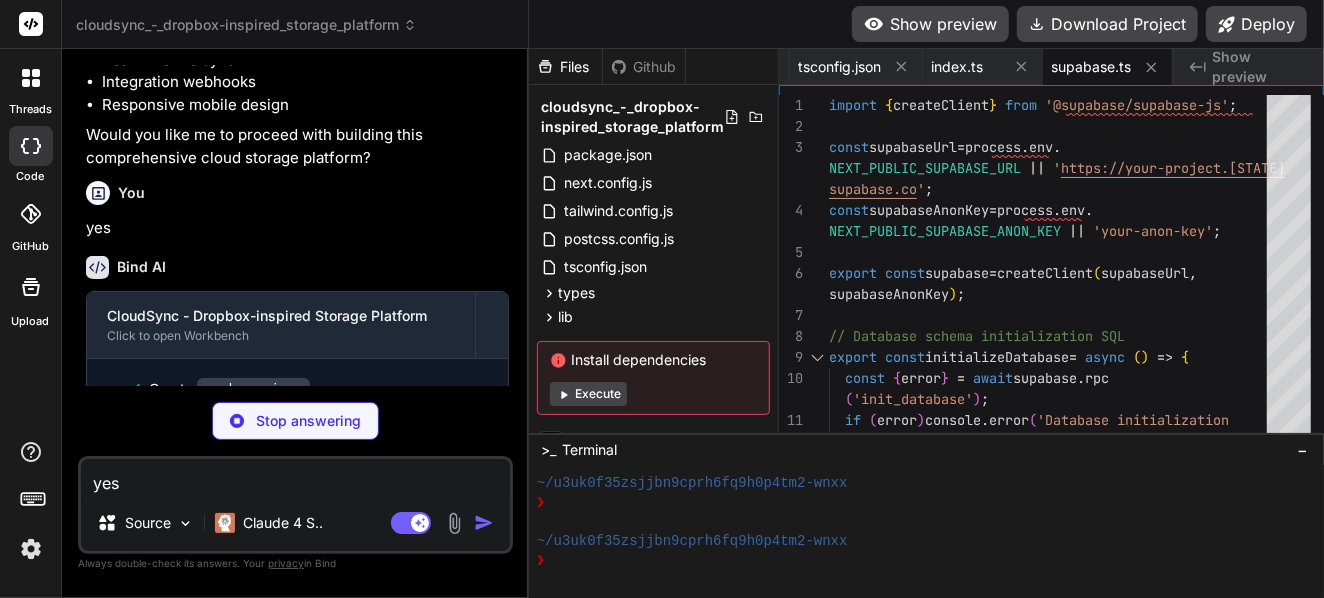 scroll, scrollTop: 0, scrollLeft: 710, axis: horizontal 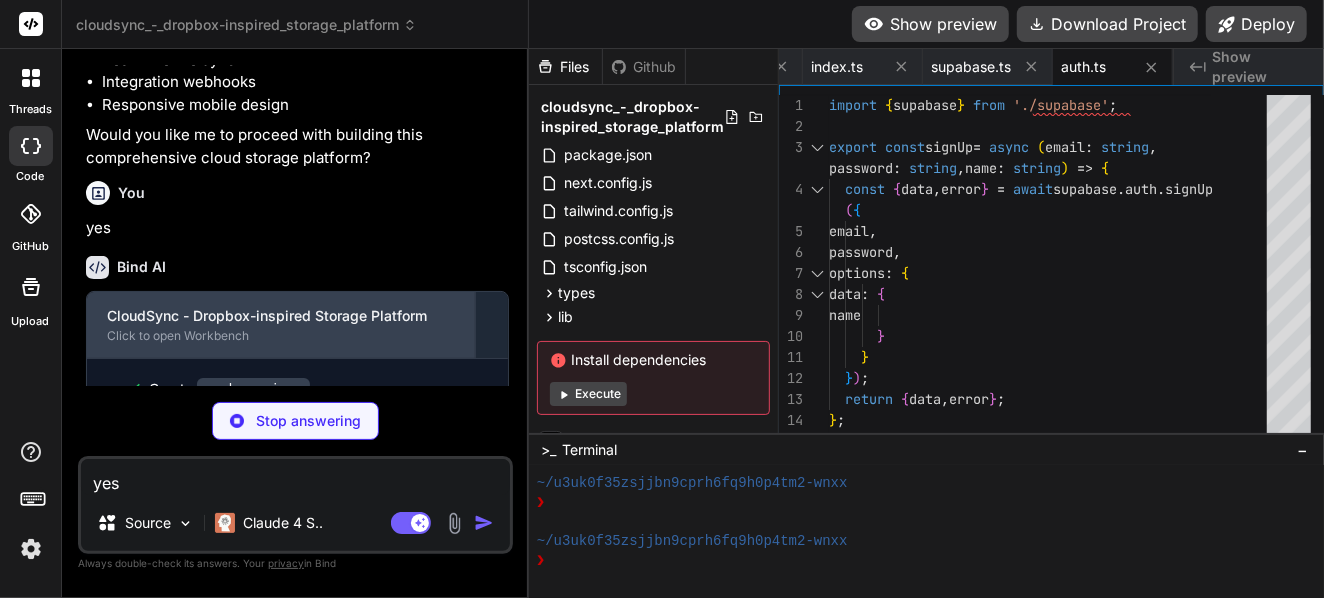 type on "x" 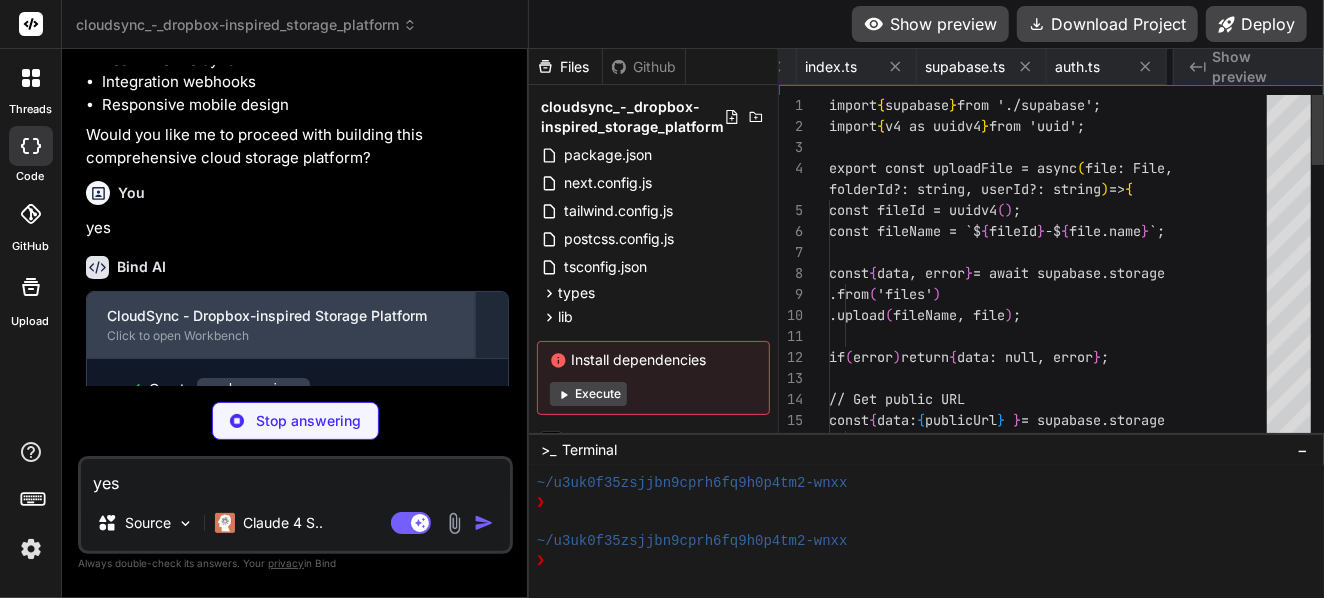 scroll, scrollTop: 0, scrollLeft: 830, axis: horizontal 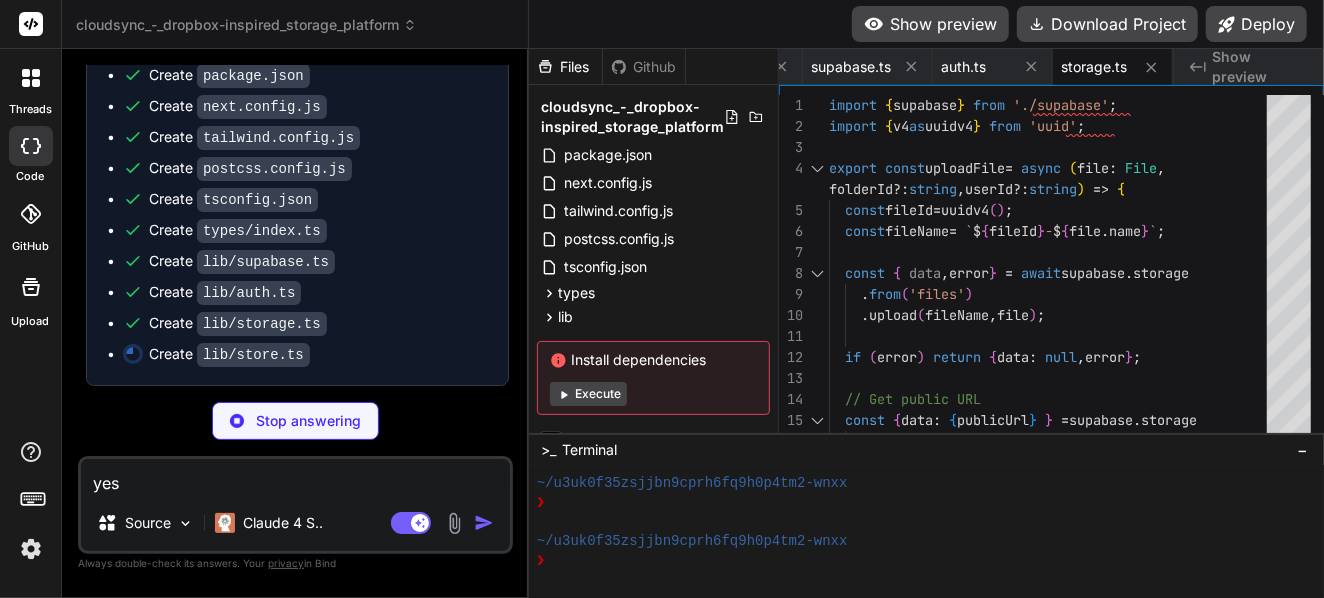 type on "x" 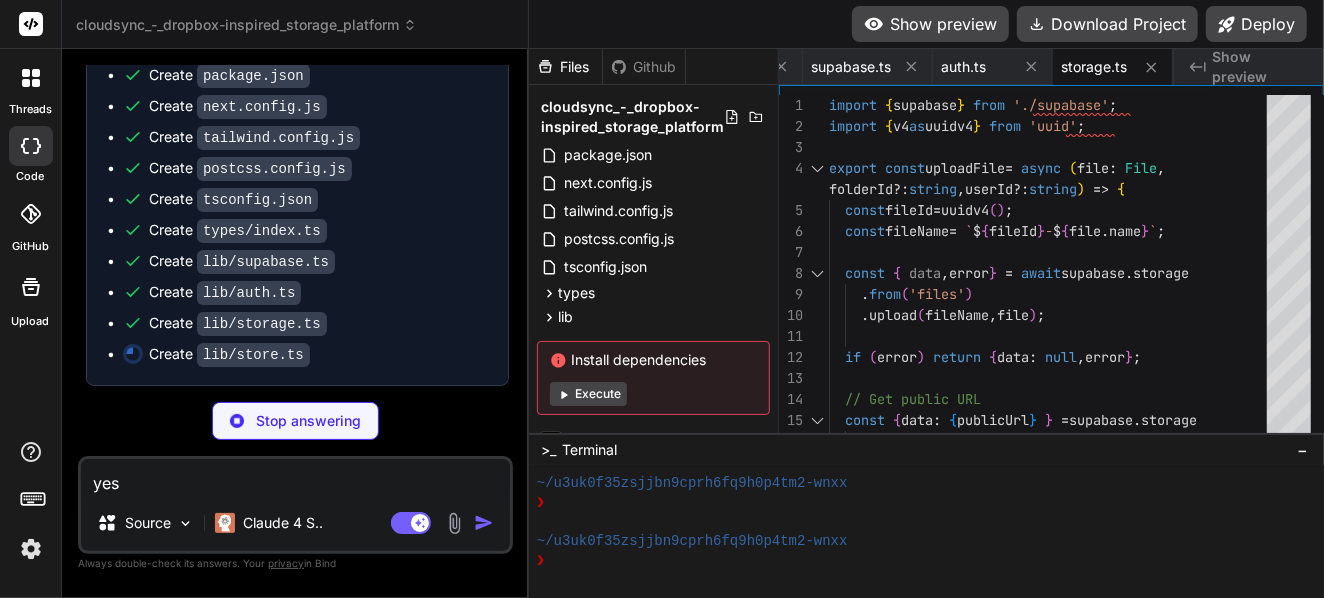type on "uploadProgress: { ...state.uploadProgress, [fileId]: progress }
}))
}));" 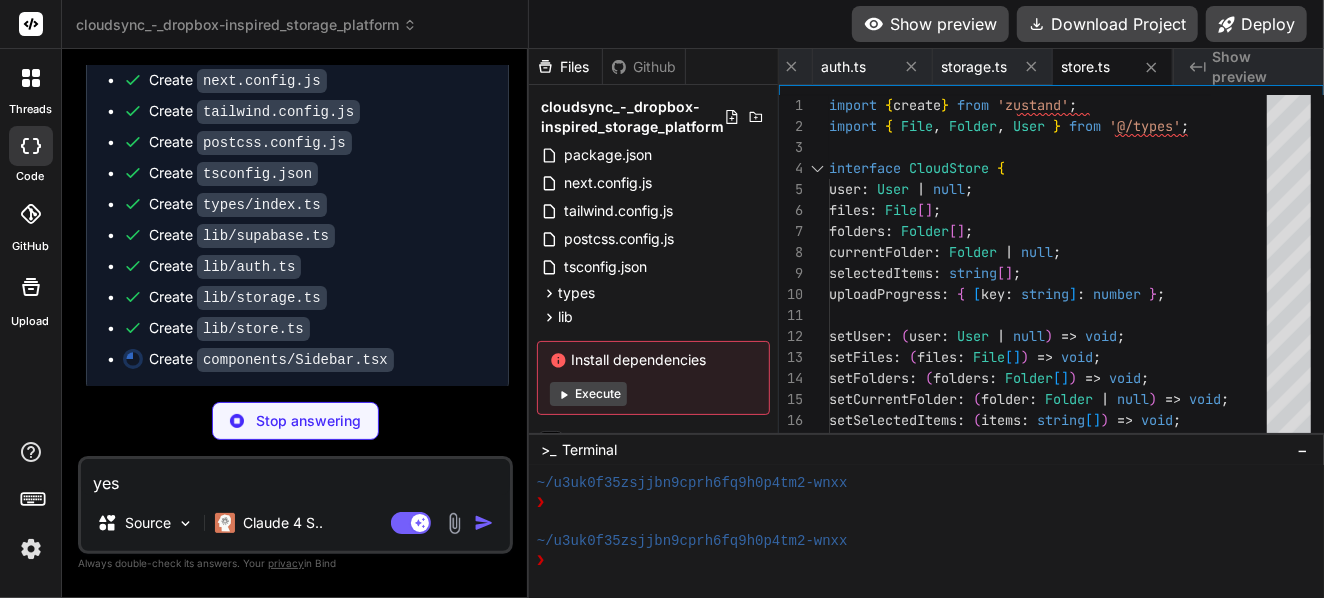 type on "x" 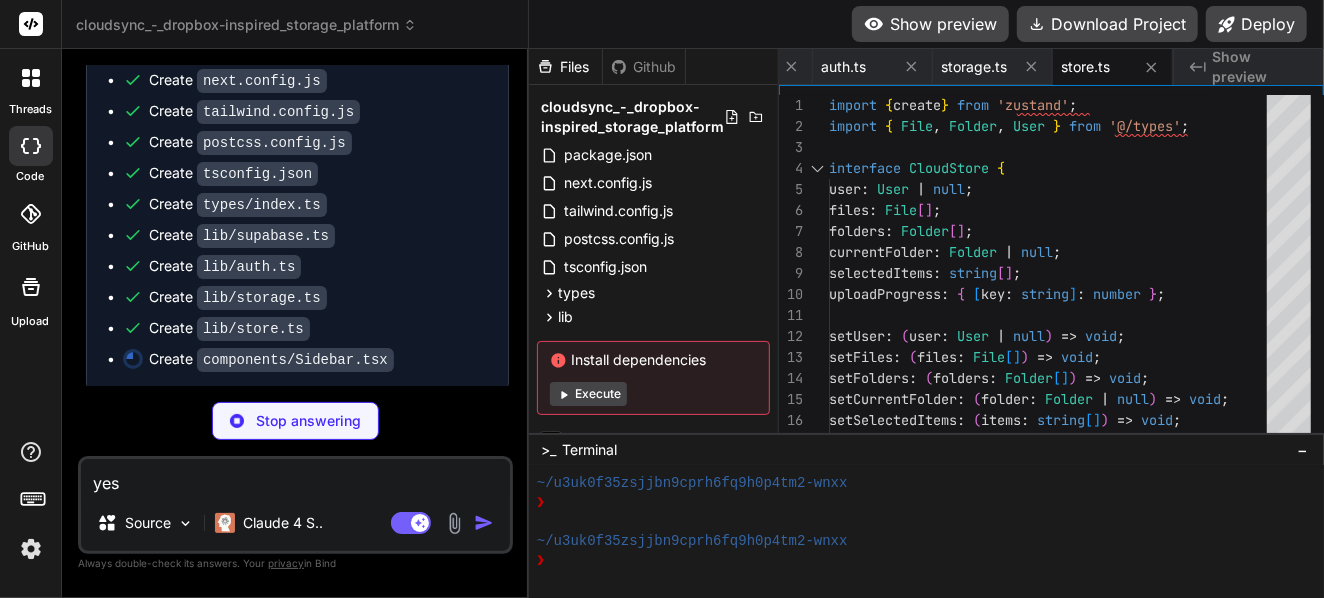 type on "</div>
);
}" 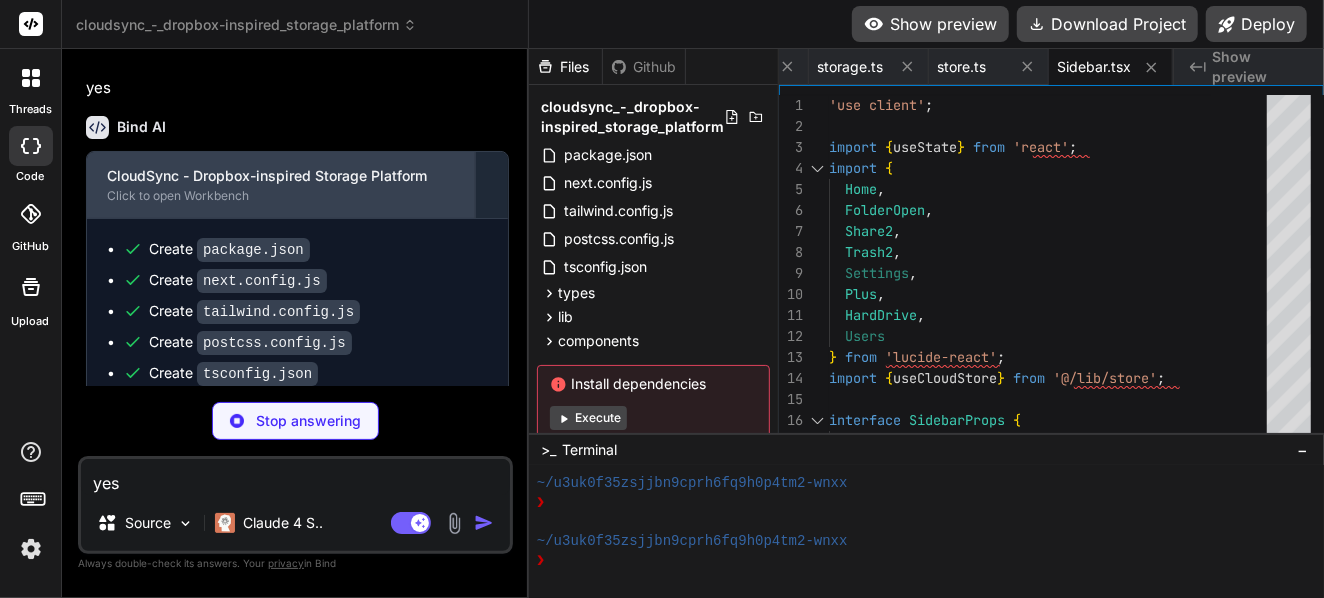 scroll, scrollTop: 1254, scrollLeft: 0, axis: vertical 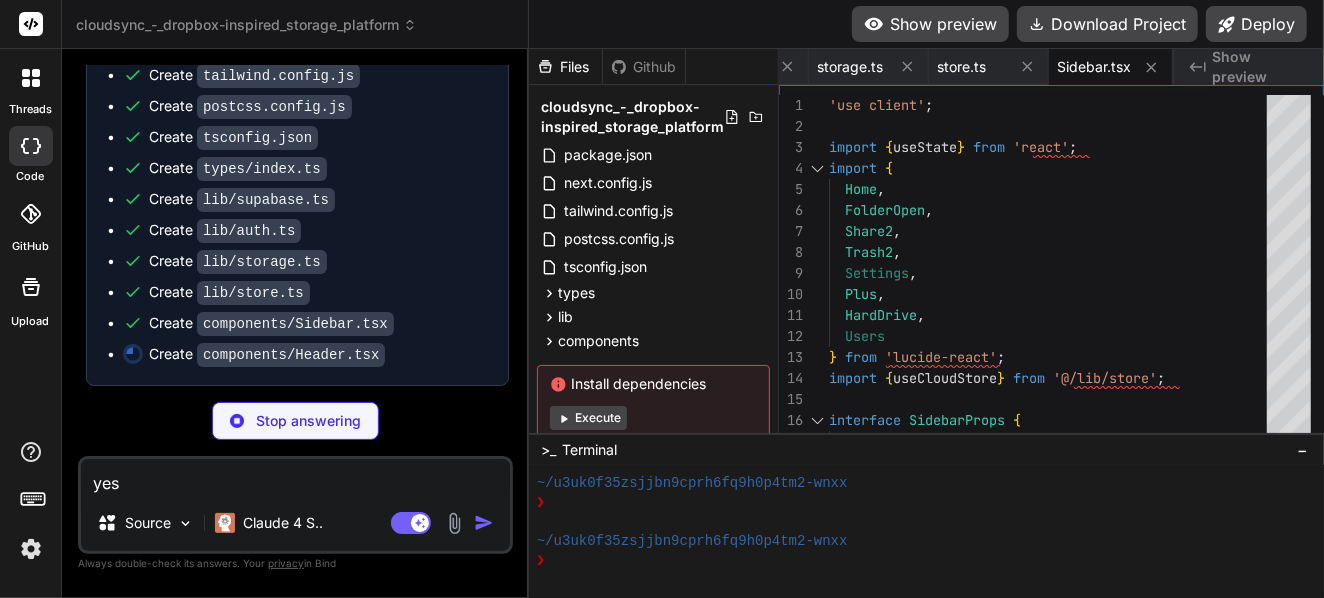 type on "x" 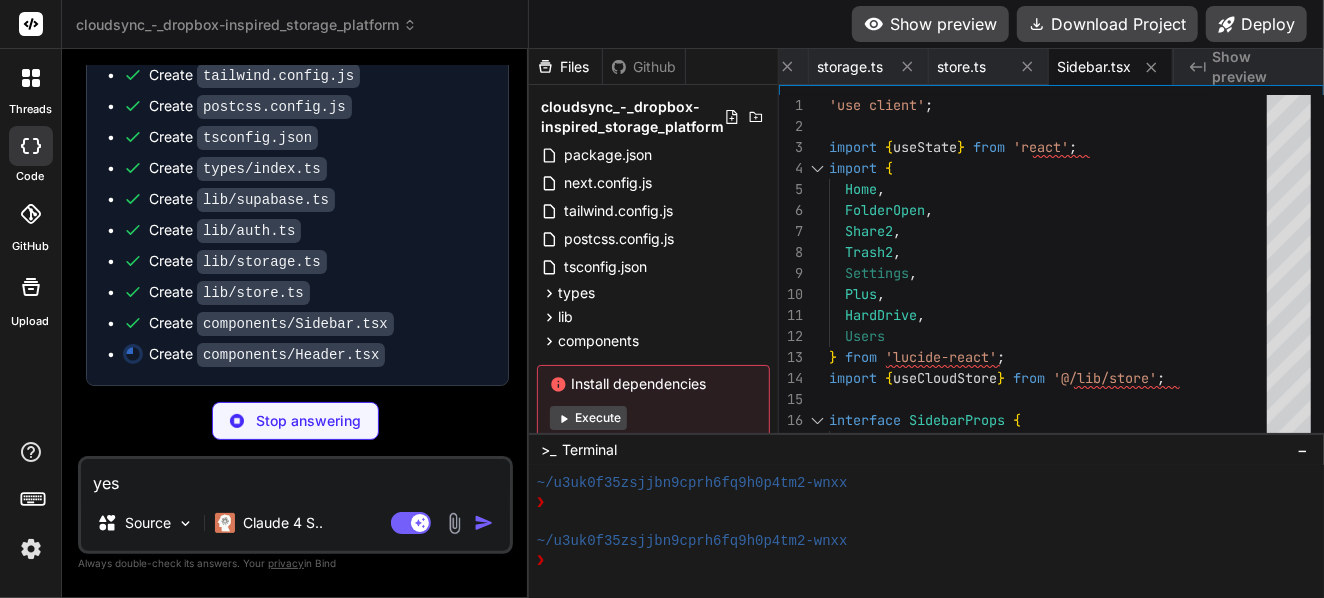 type on "</div>
</div>
</div>
</header>
);
}" 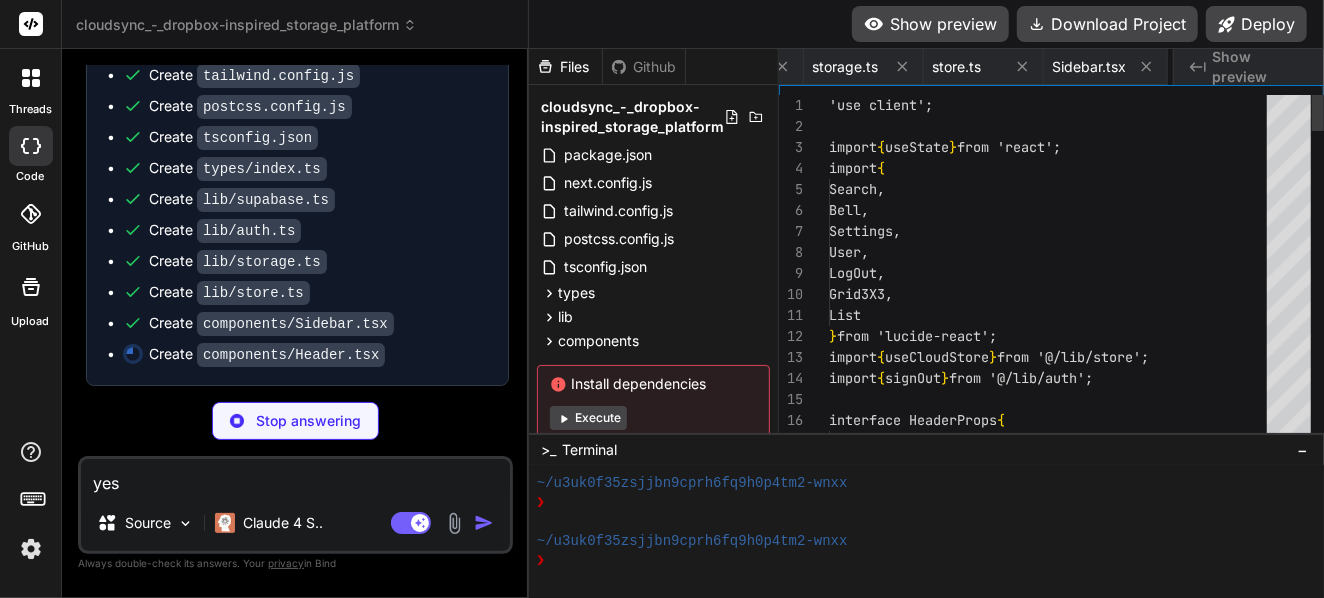 scroll, scrollTop: 0, scrollLeft: 1194, axis: horizontal 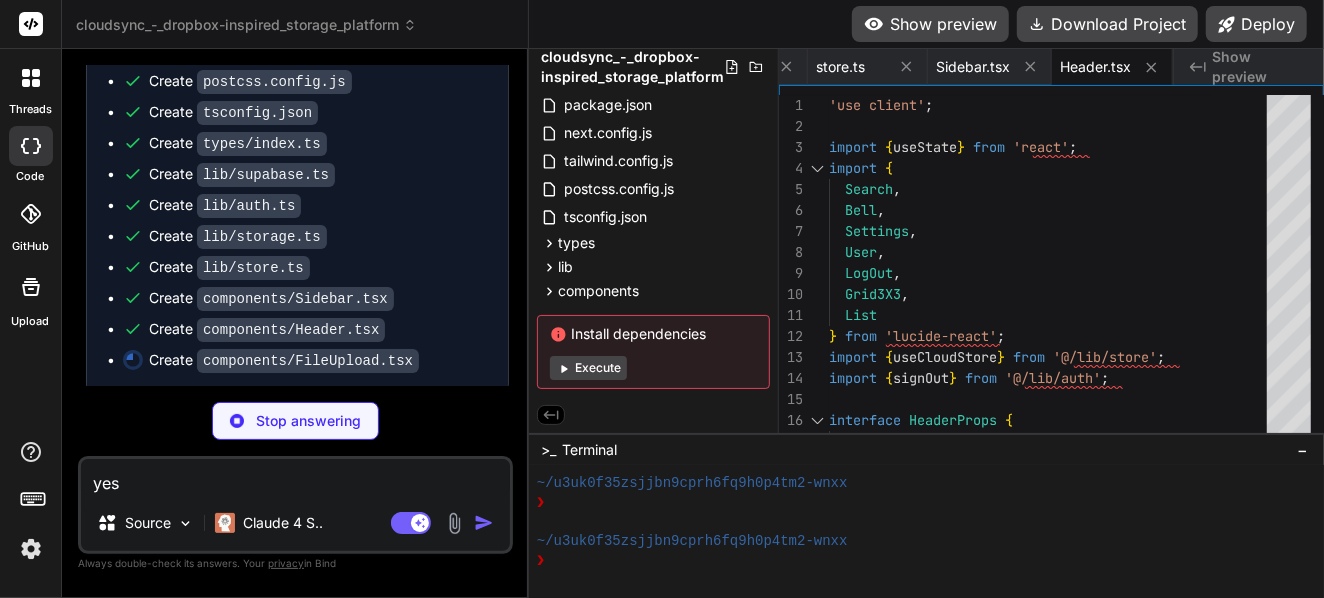 type on "x" 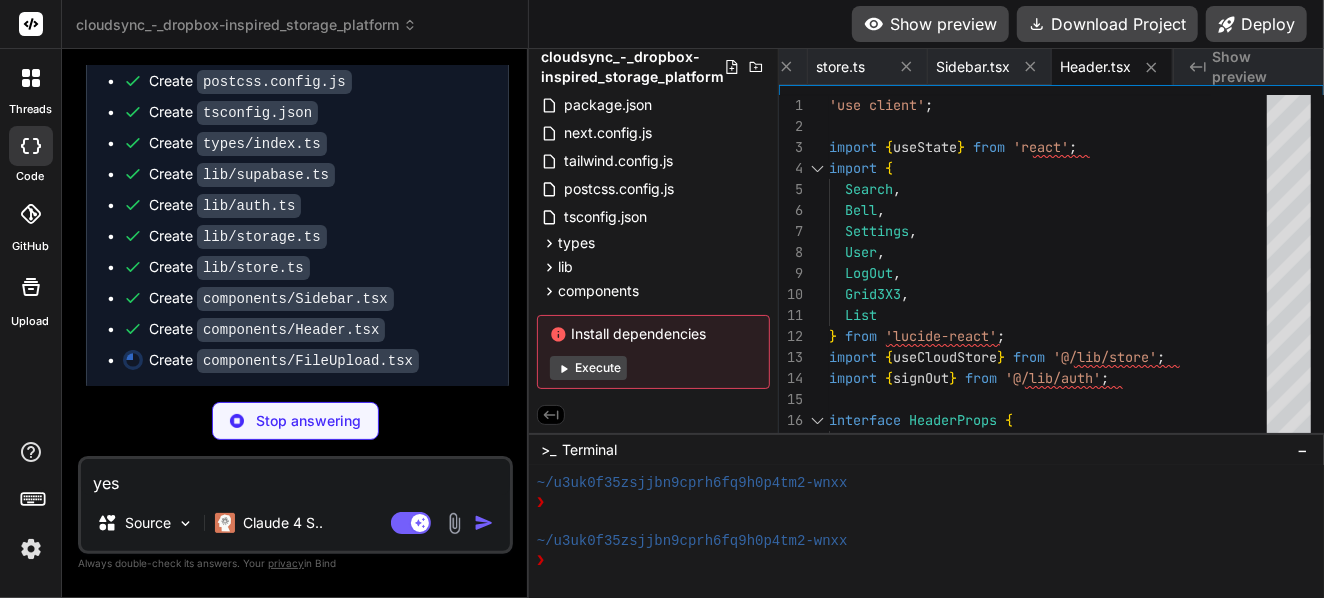 type on ")}
</div>
</div>
</div>
);
}" 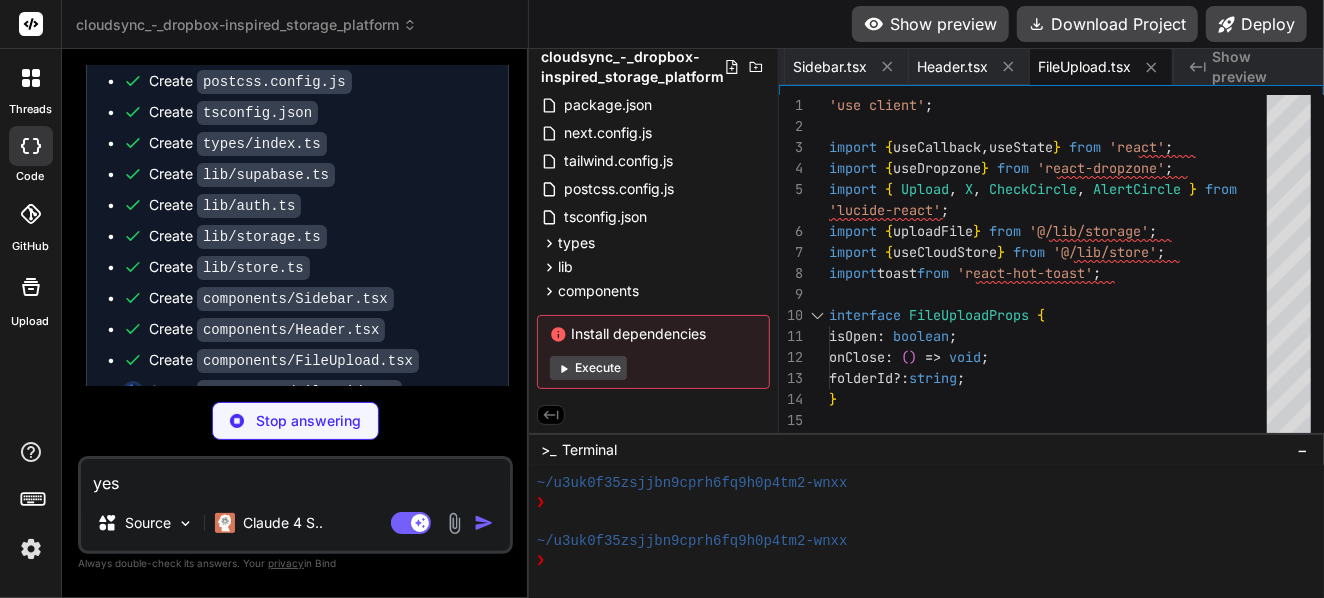 scroll, scrollTop: 1287, scrollLeft: 0, axis: vertical 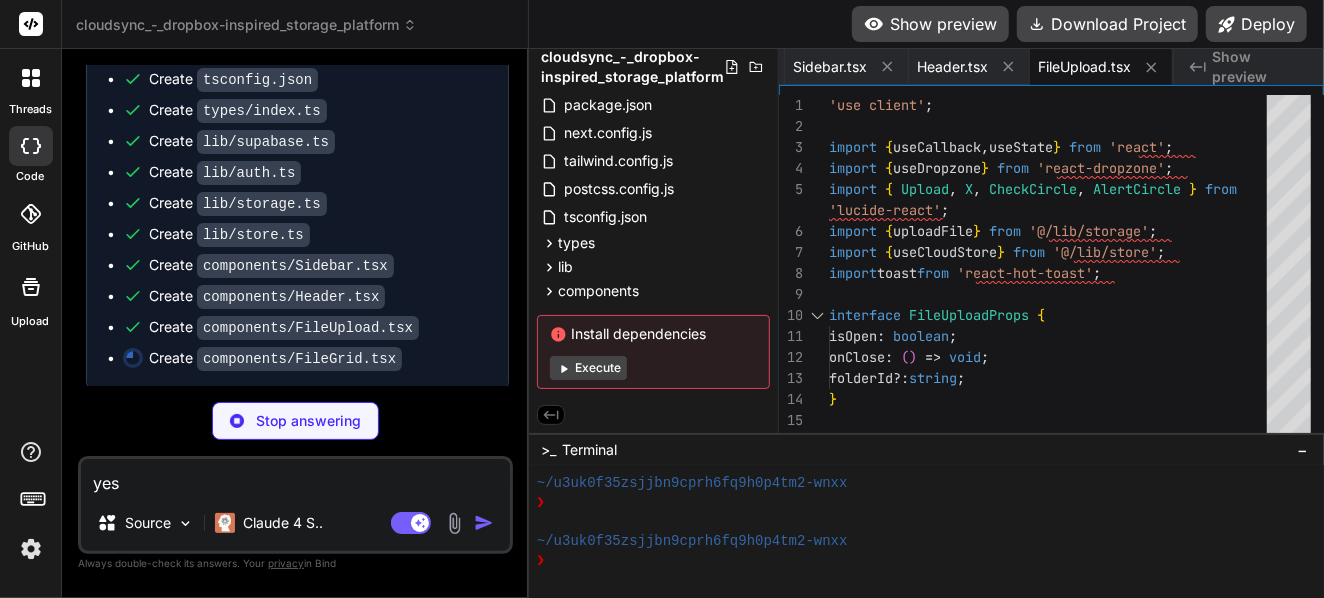 type on "x" 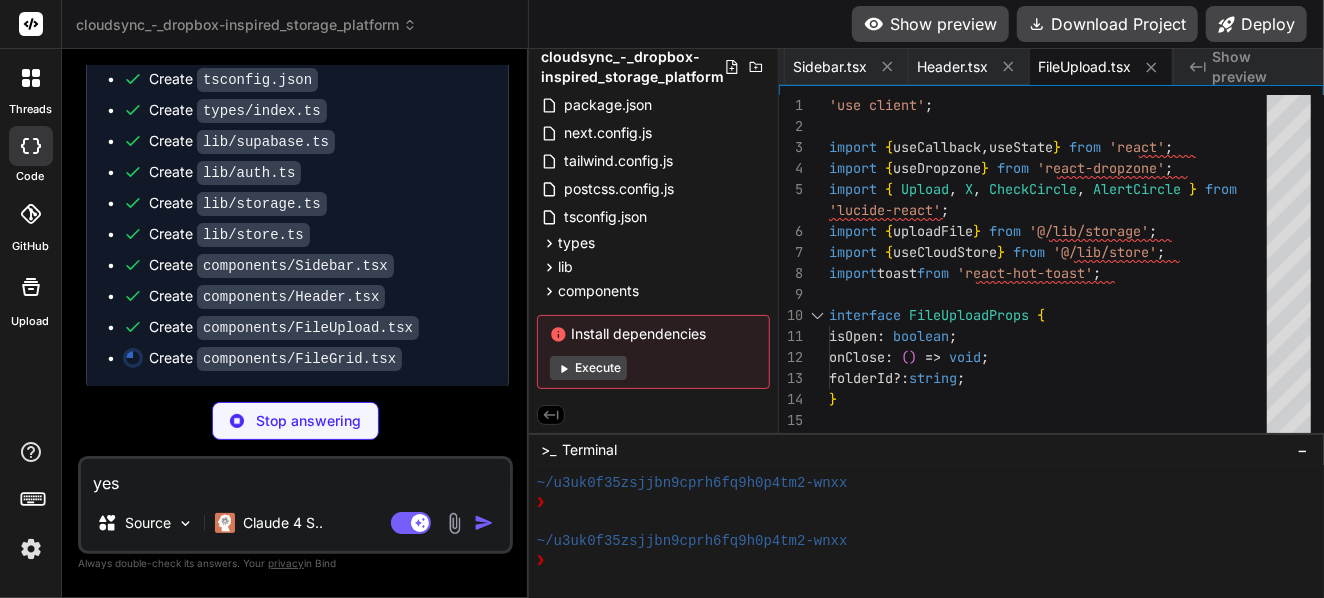 type on "</div>
</div>
))}
</div>
</div>
);
}" 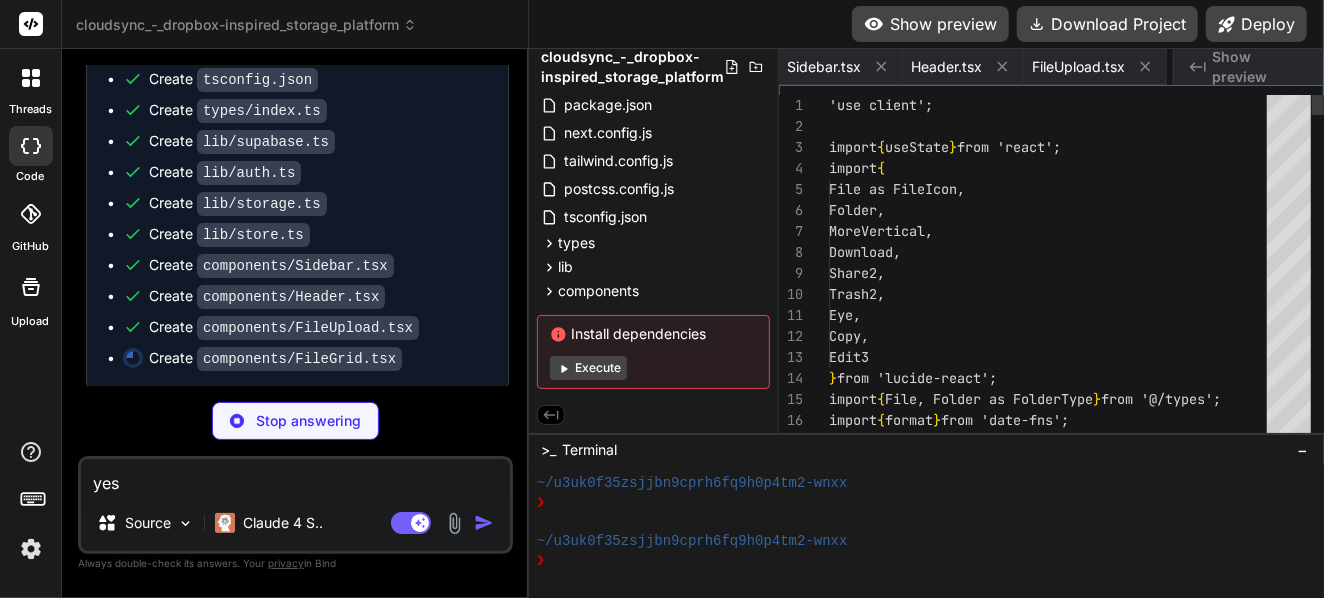 scroll, scrollTop: 0, scrollLeft: 1462, axis: horizontal 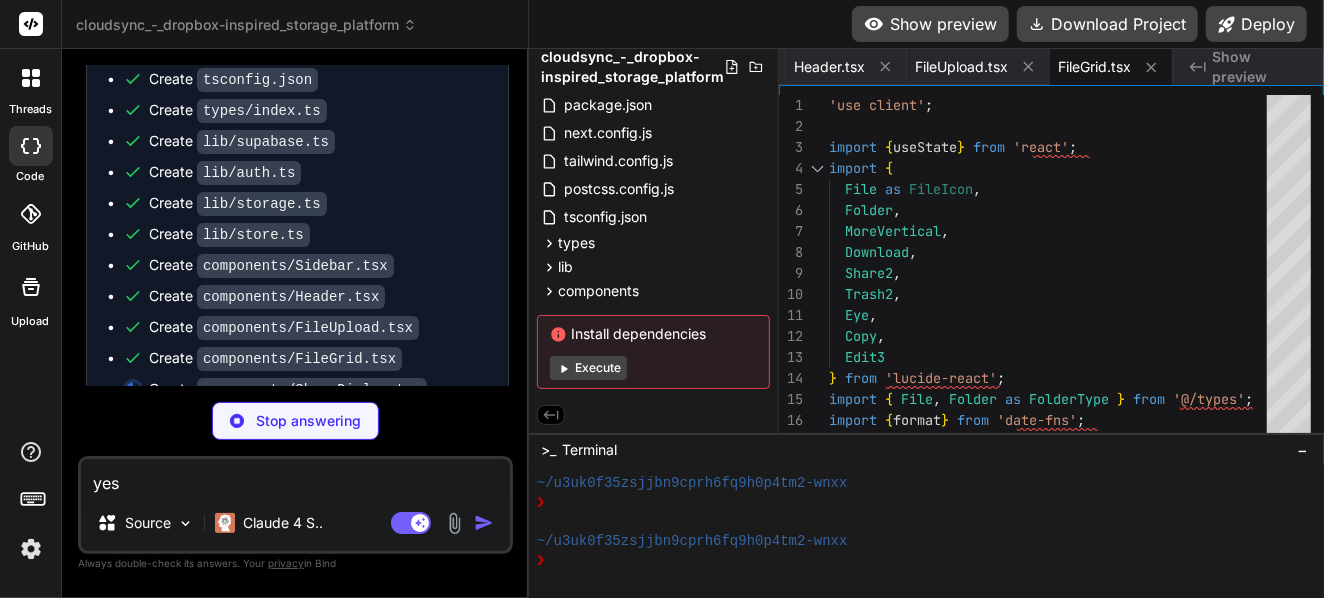 type on "x" 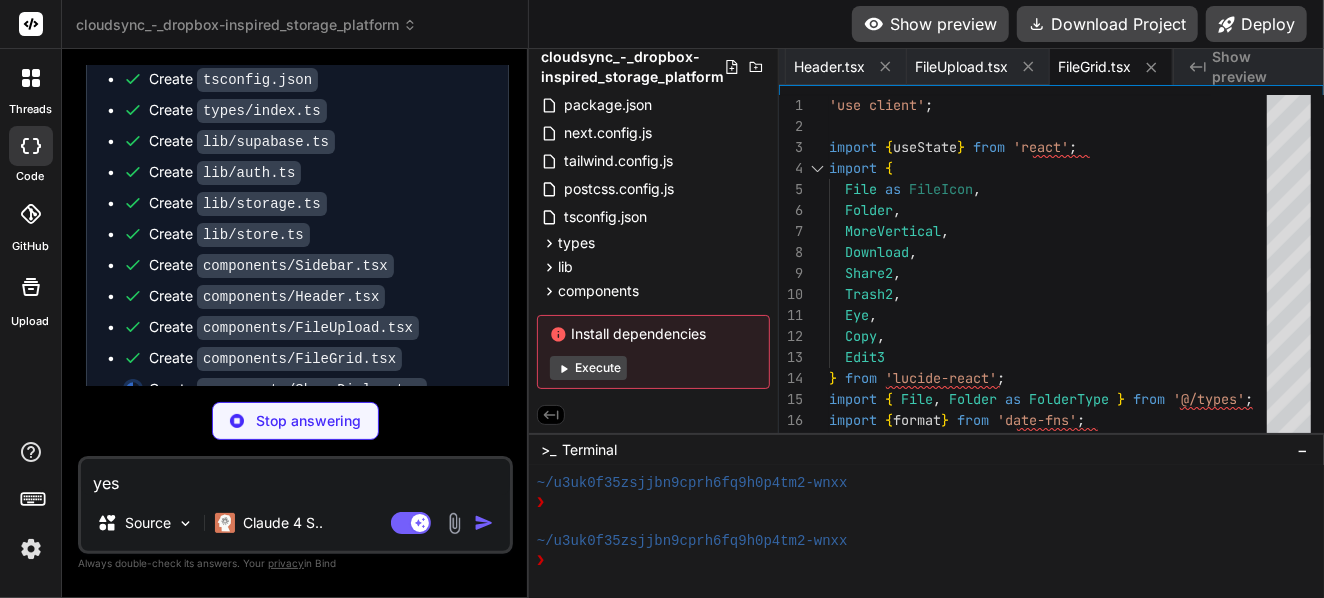 type on ");
}" 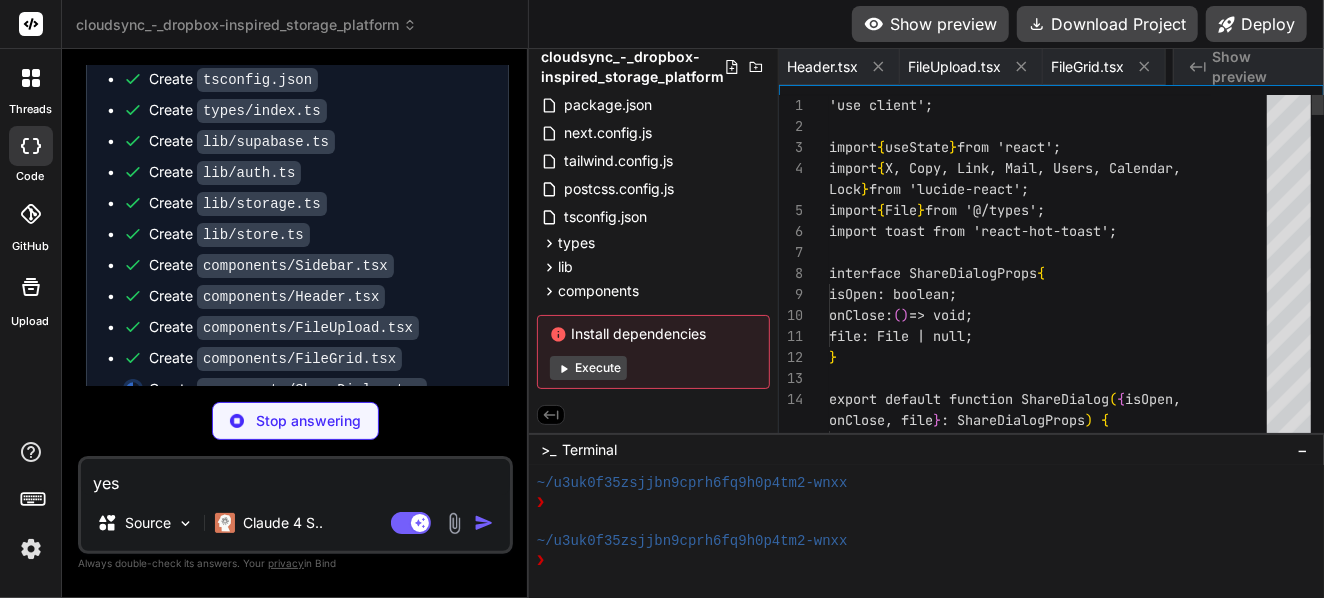 scroll, scrollTop: 0, scrollLeft: 1615, axis: horizontal 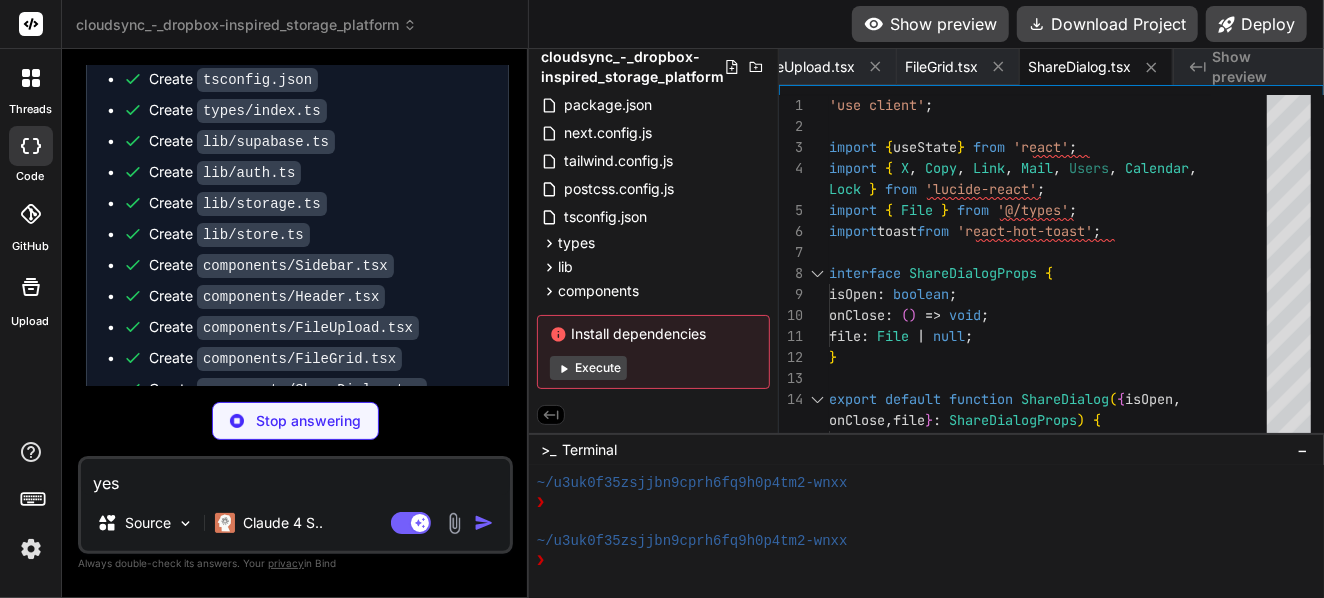 type on "x" 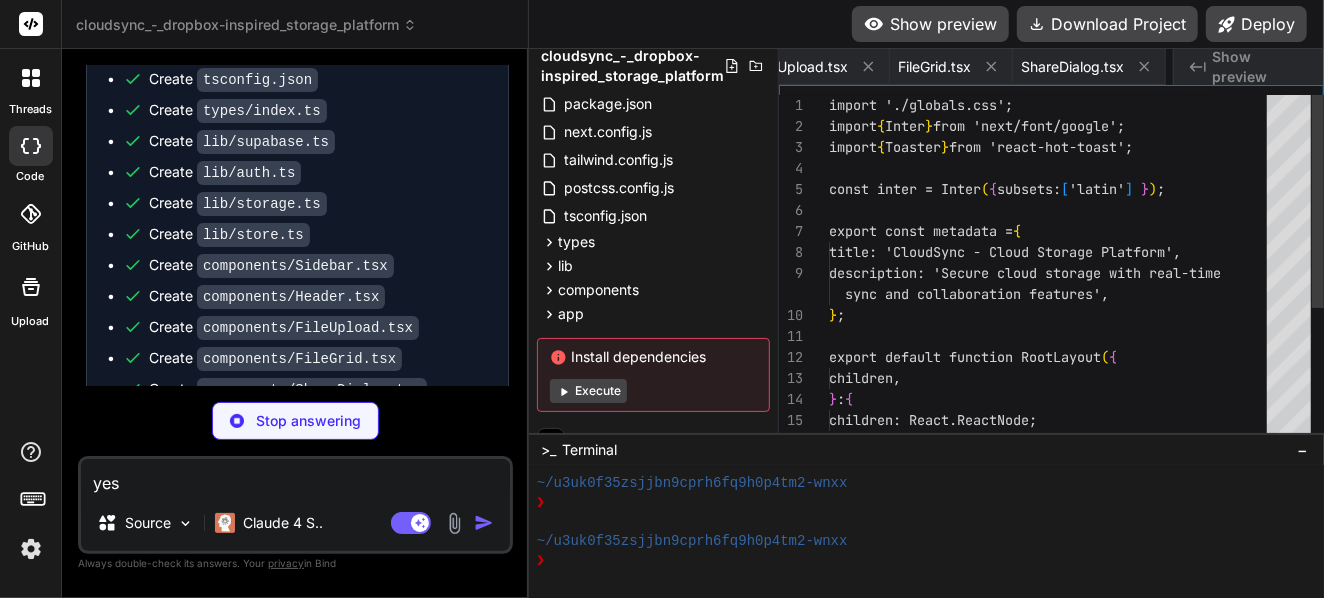 scroll, scrollTop: 0, scrollLeft: 1735, axis: horizontal 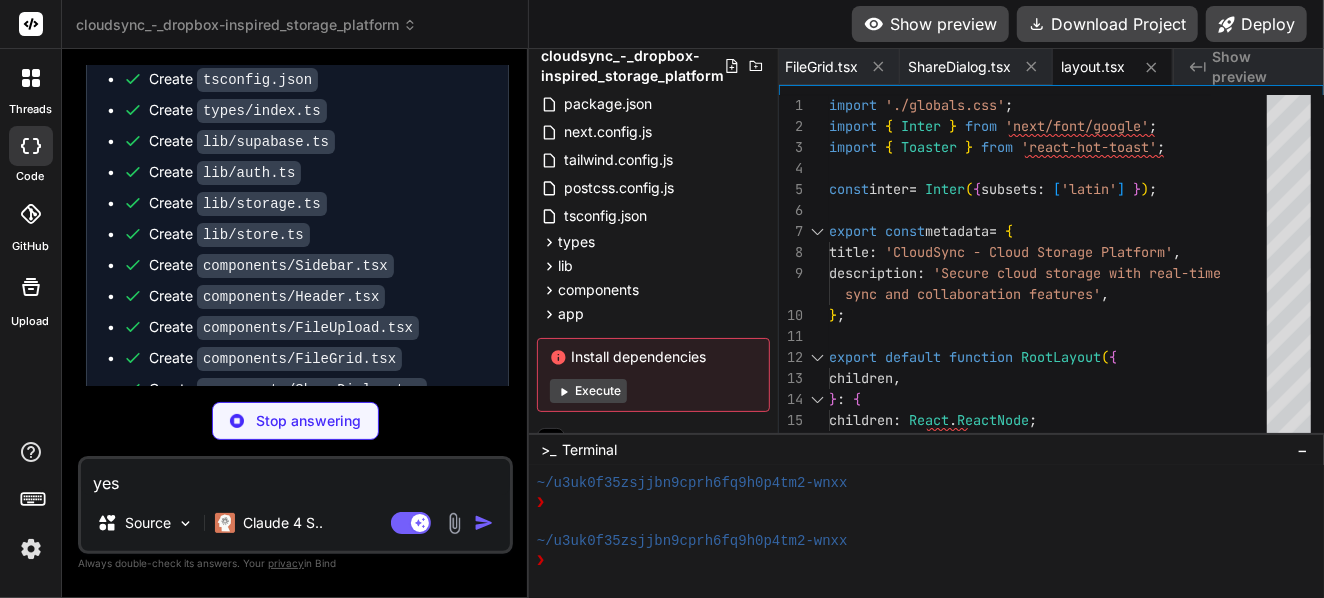 type on "x" 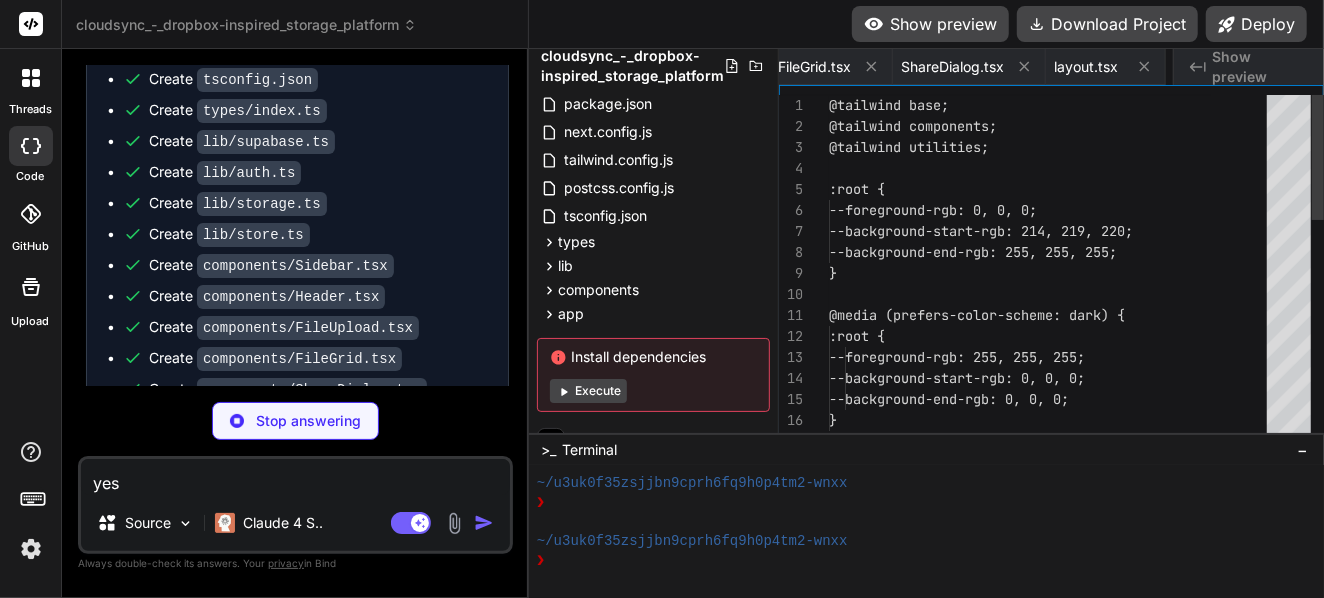 scroll, scrollTop: 0, scrollLeft: 1859, axis: horizontal 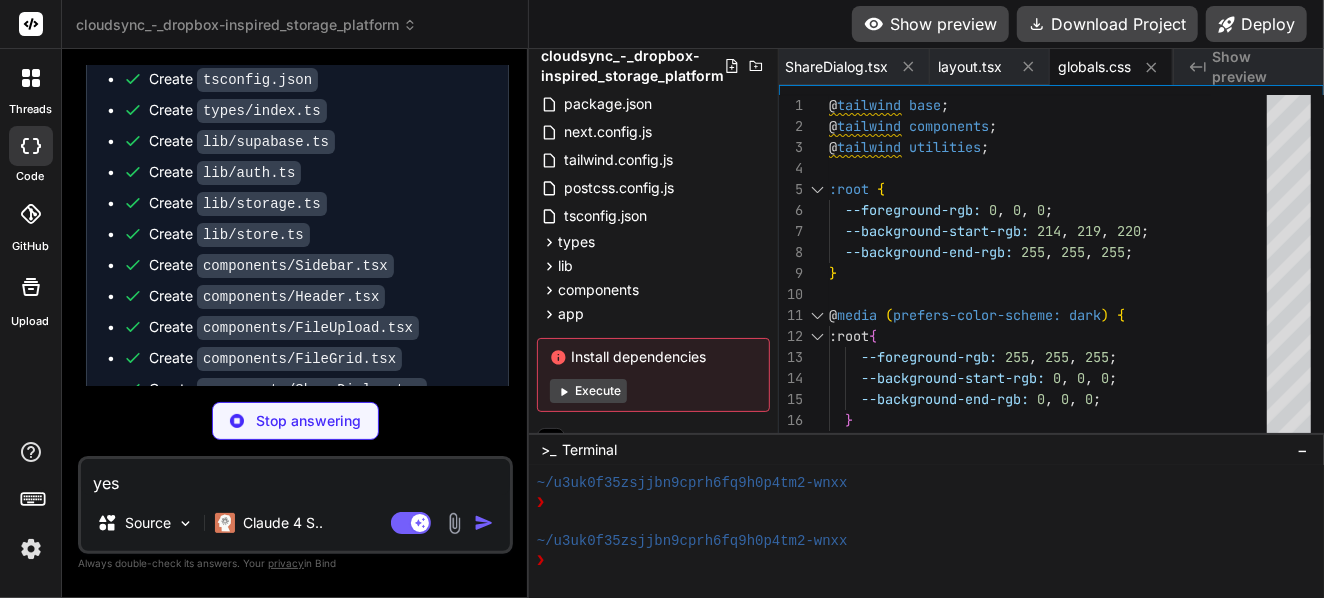 type on "x" 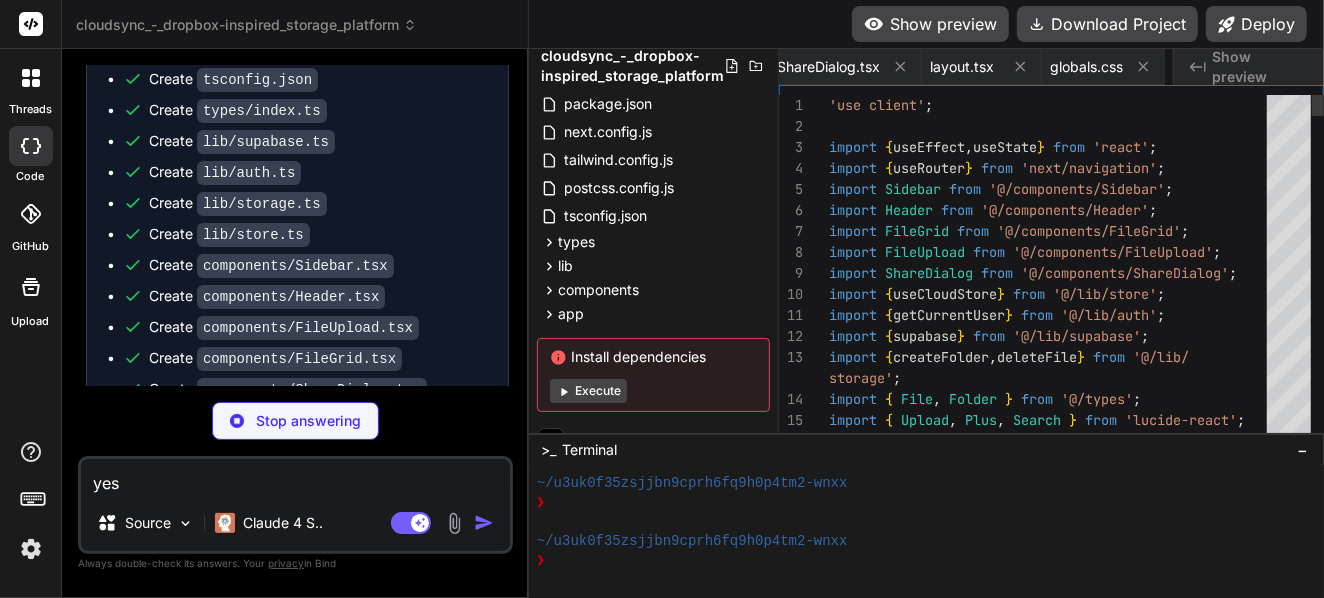 scroll, scrollTop: 0, scrollLeft: 1979, axis: horizontal 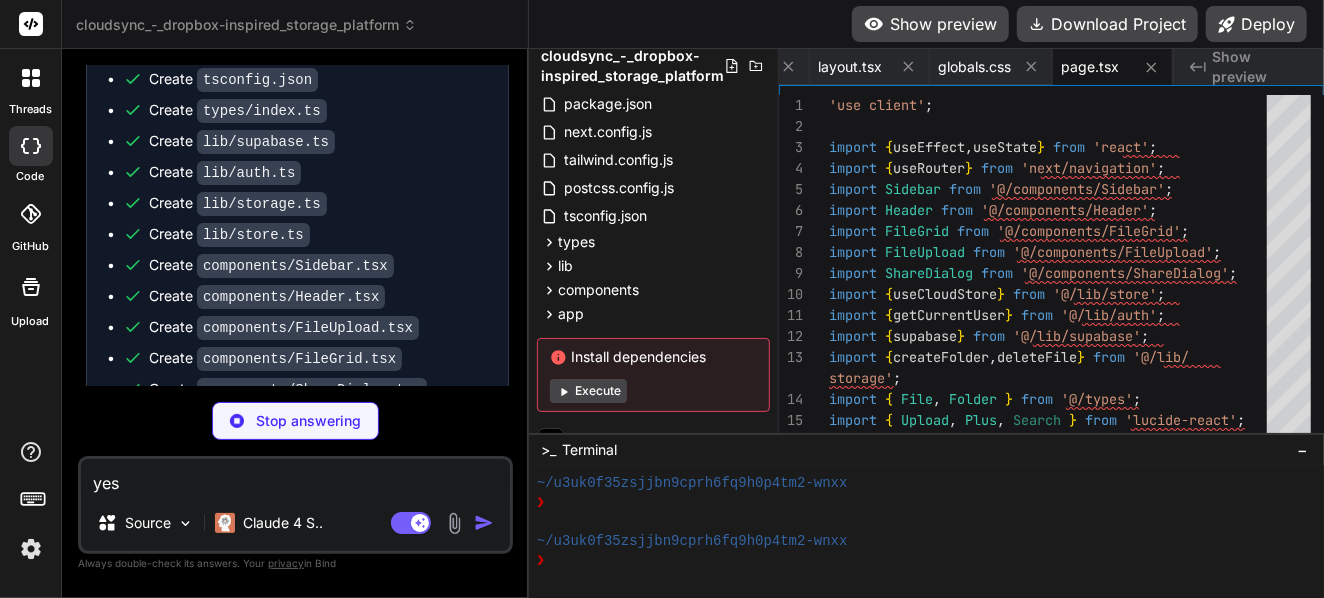 type on "x" 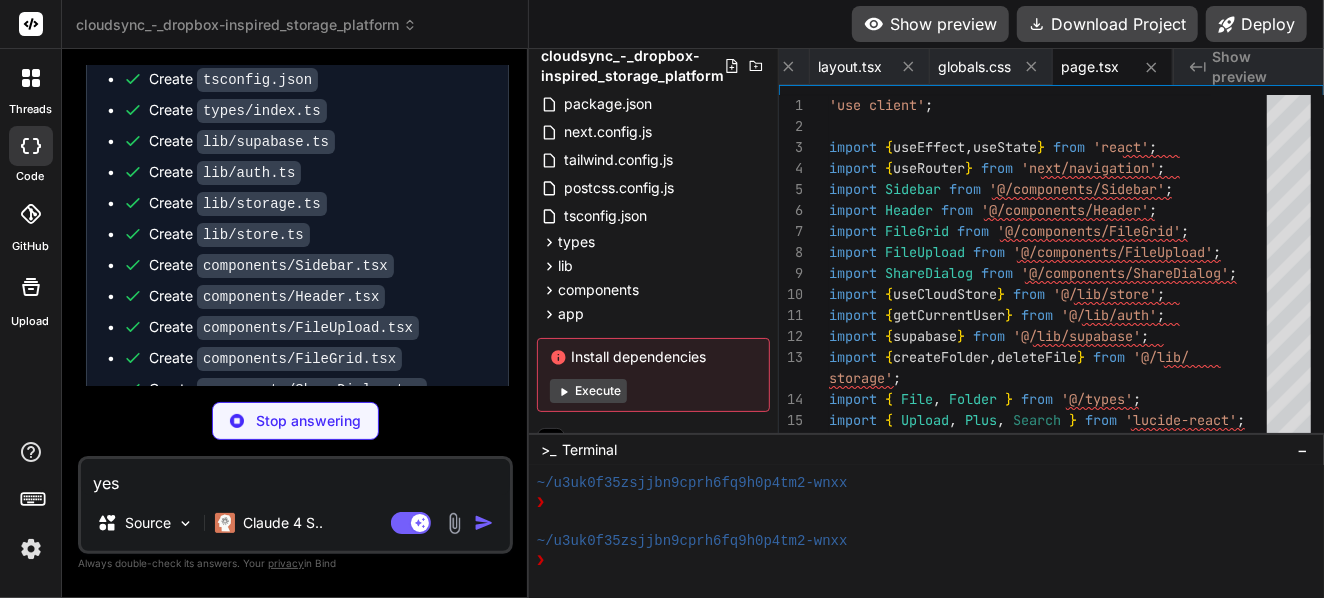 scroll, scrollTop: 0, scrollLeft: 2100, axis: horizontal 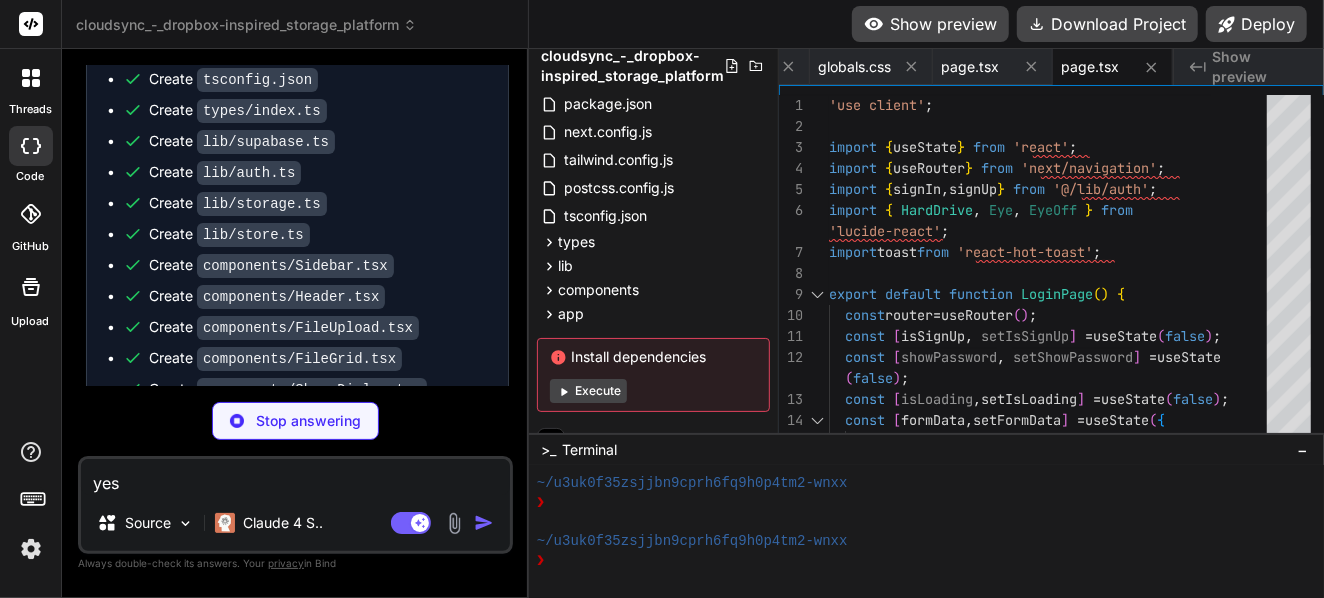 type on "x" 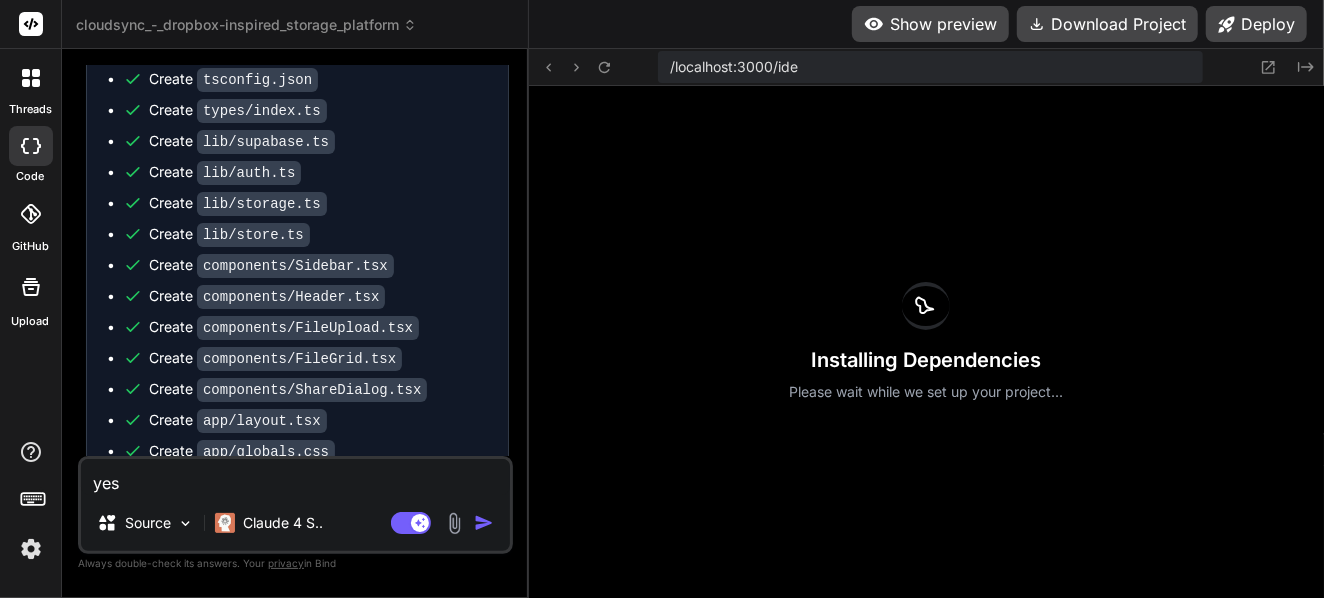 scroll, scrollTop: 525, scrollLeft: 0, axis: vertical 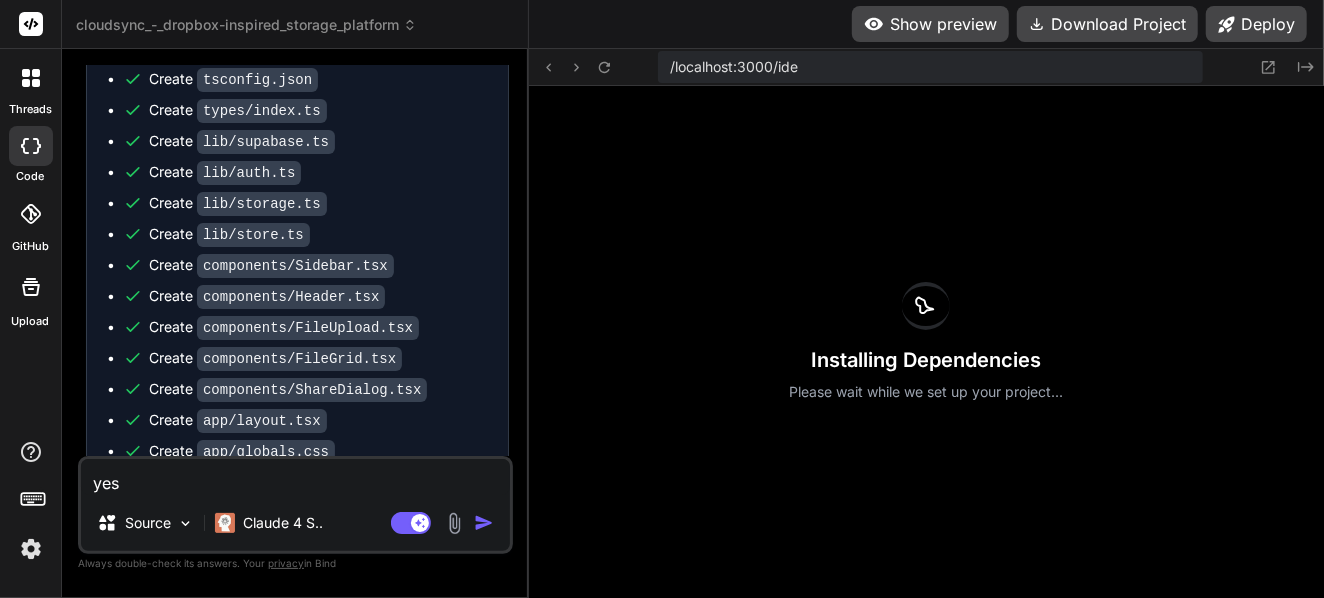 type on "x" 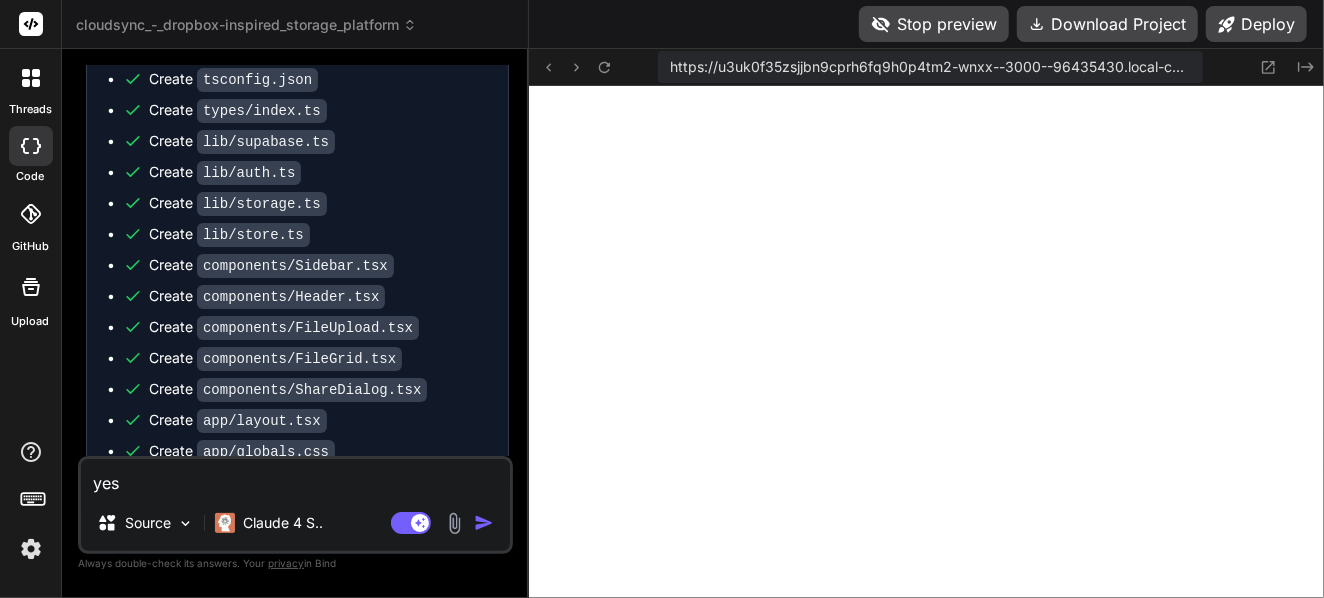 scroll, scrollTop: 5288, scrollLeft: 0, axis: vertical 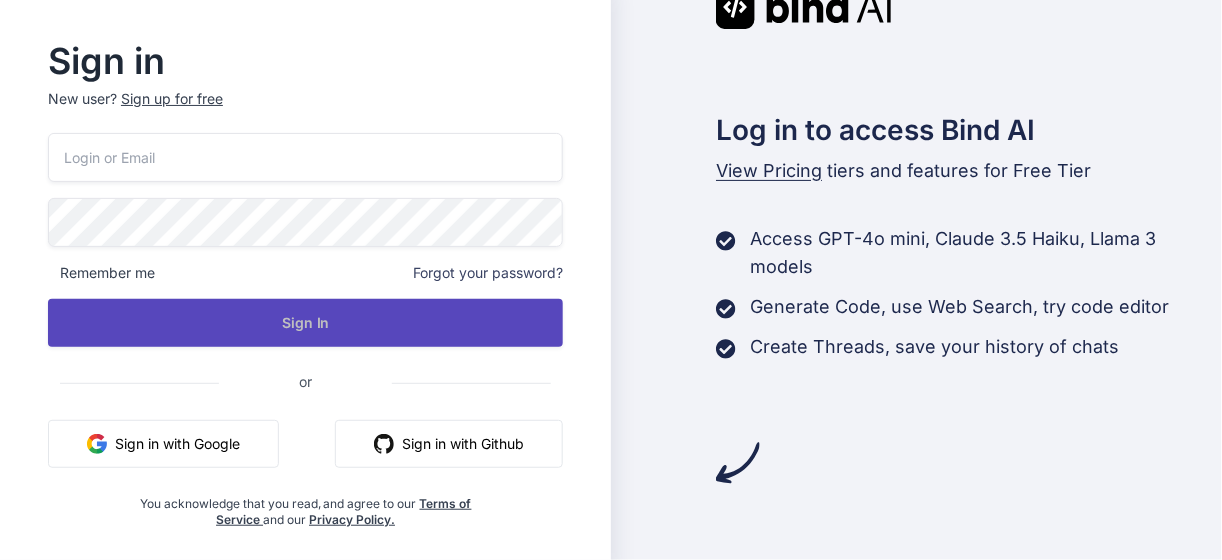 type on "tunde825@gmail.com" 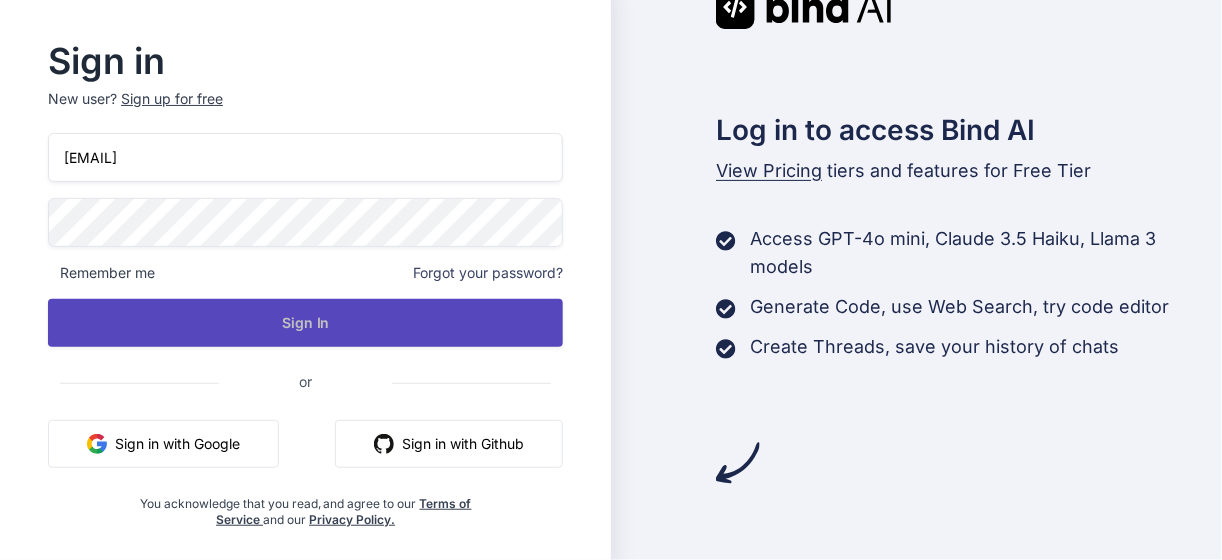 click on "Sign In" at bounding box center (305, 323) 